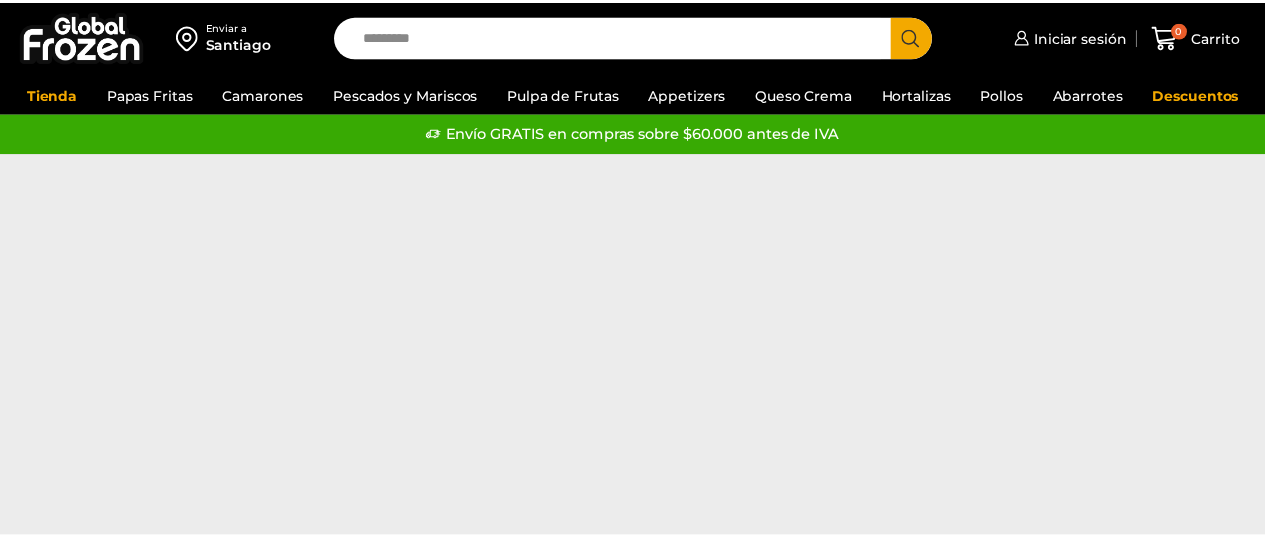 scroll, scrollTop: 0, scrollLeft: 0, axis: both 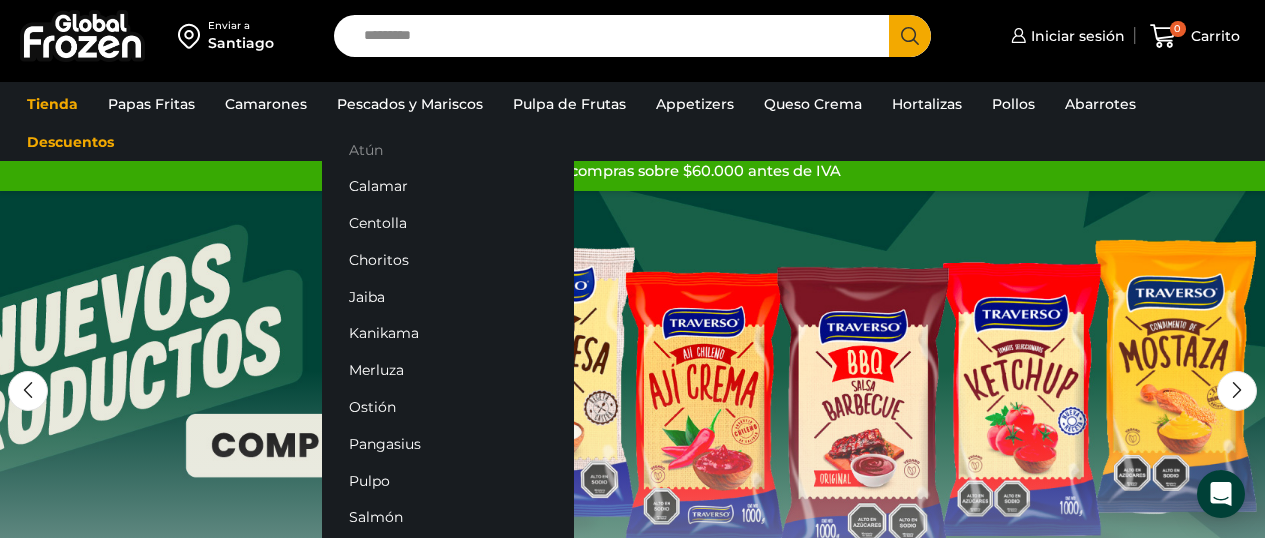 click on "Atún" at bounding box center (448, 149) 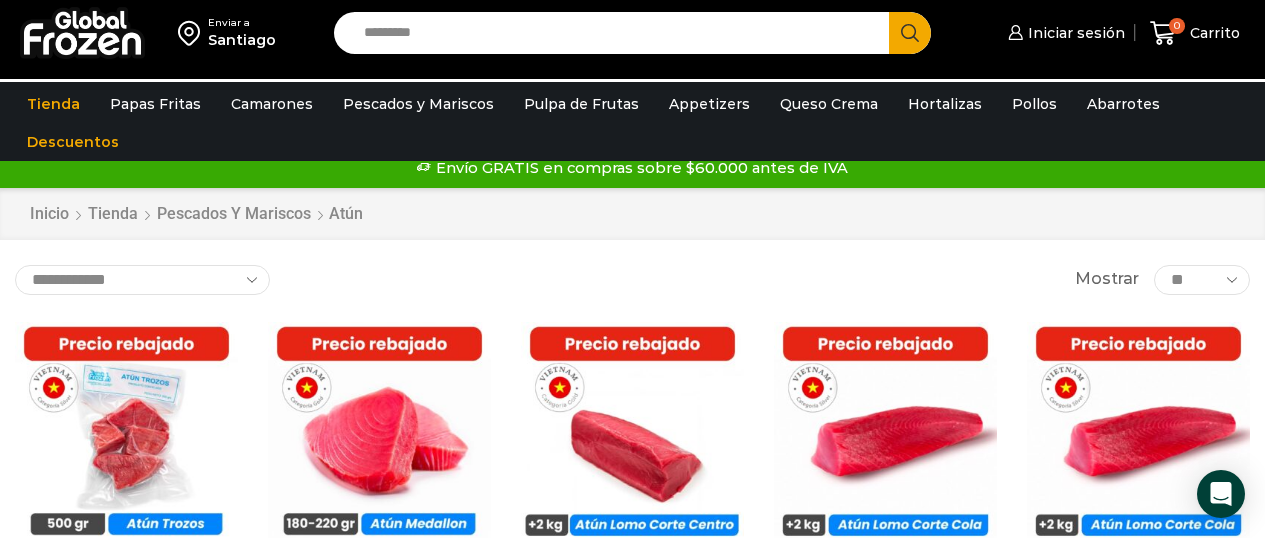 scroll, scrollTop: 0, scrollLeft: 0, axis: both 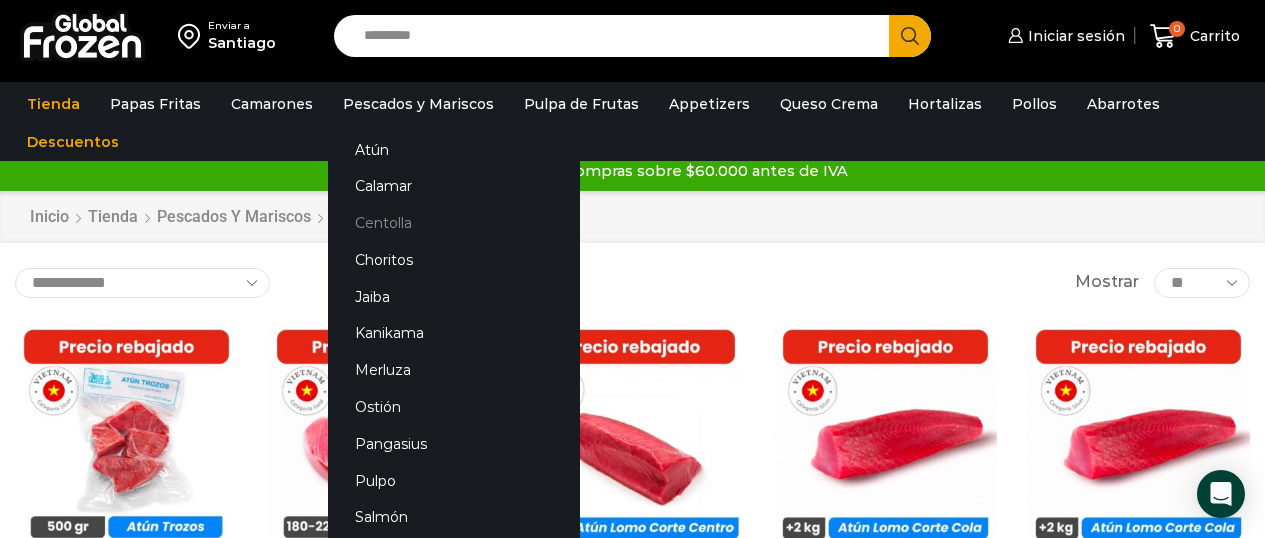 click on "Centolla" at bounding box center [454, 223] 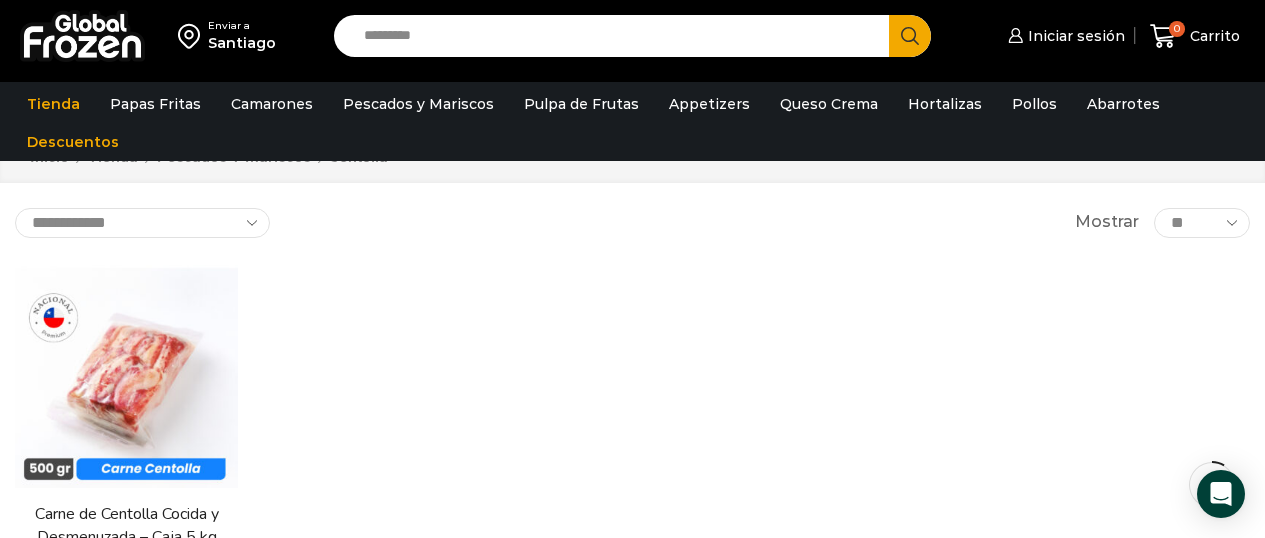 scroll, scrollTop: 74, scrollLeft: 0, axis: vertical 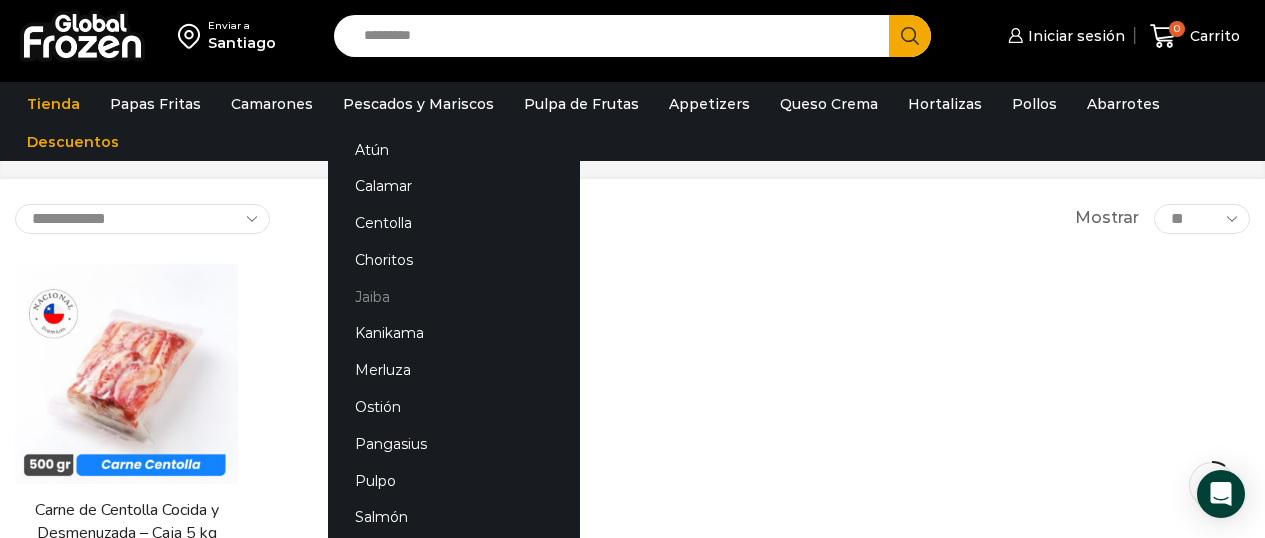 click on "Jaiba" at bounding box center (454, 296) 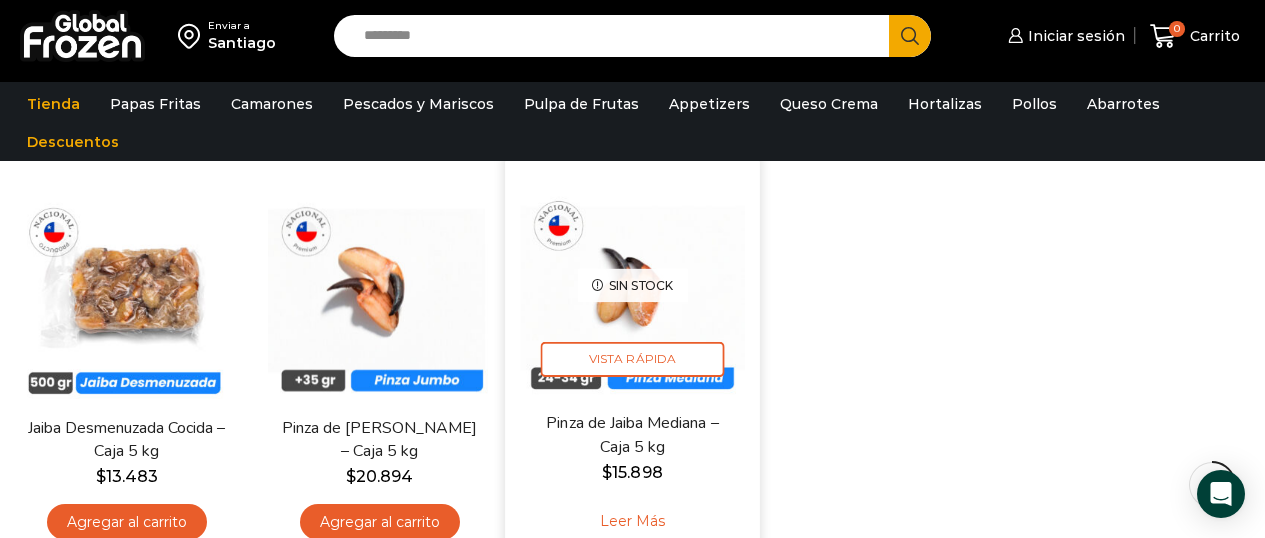 scroll, scrollTop: 158, scrollLeft: 0, axis: vertical 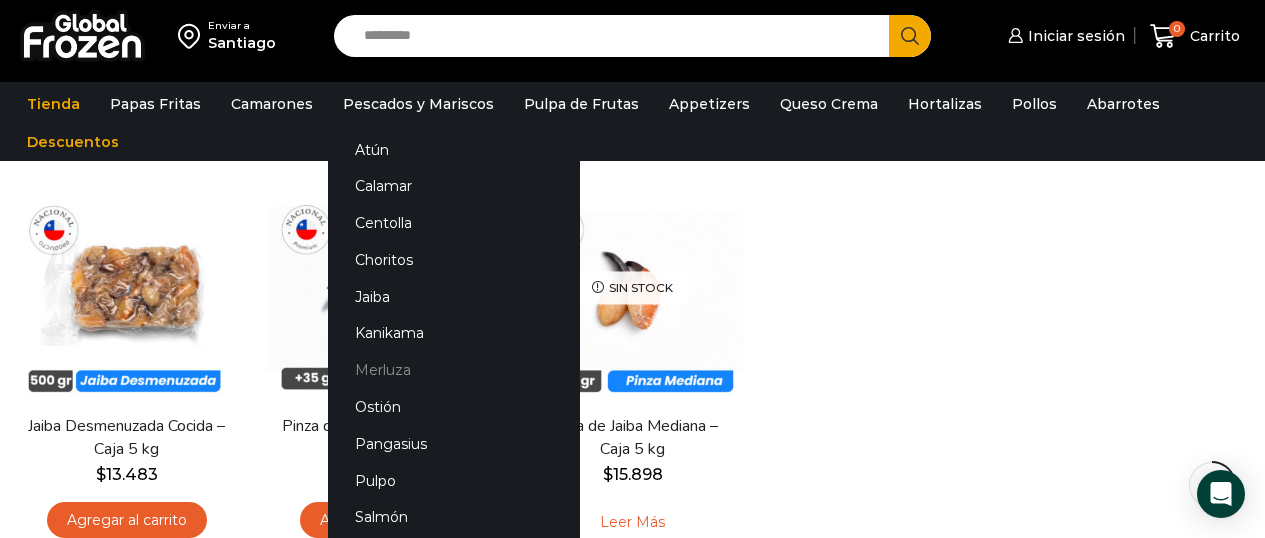 click on "Merluza" at bounding box center [454, 370] 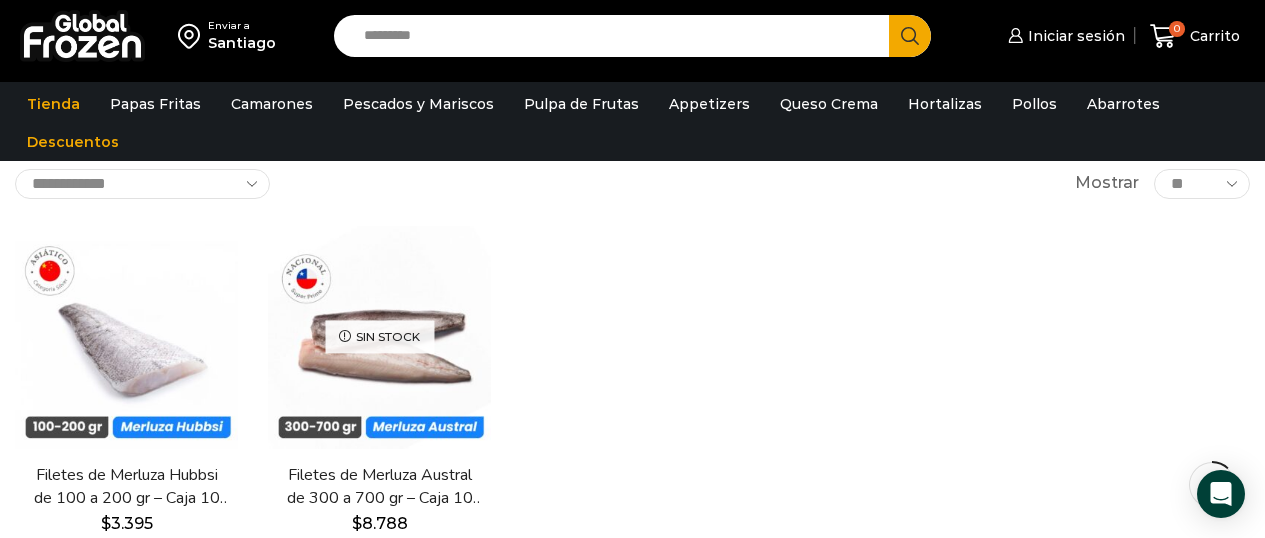 scroll, scrollTop: 115, scrollLeft: 0, axis: vertical 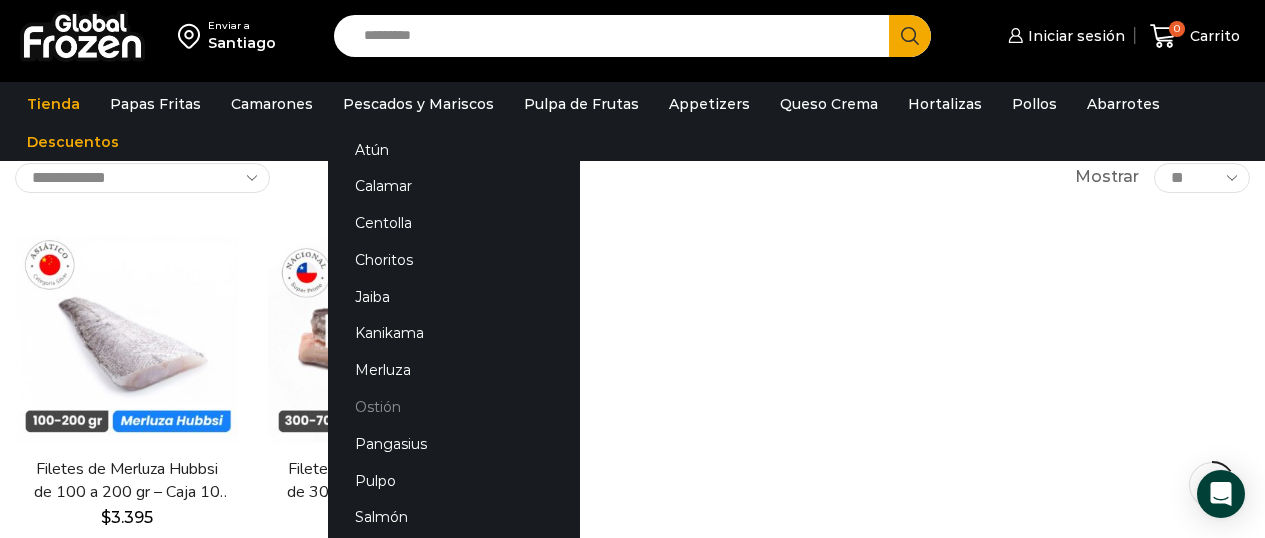 click on "Ostión" at bounding box center [454, 407] 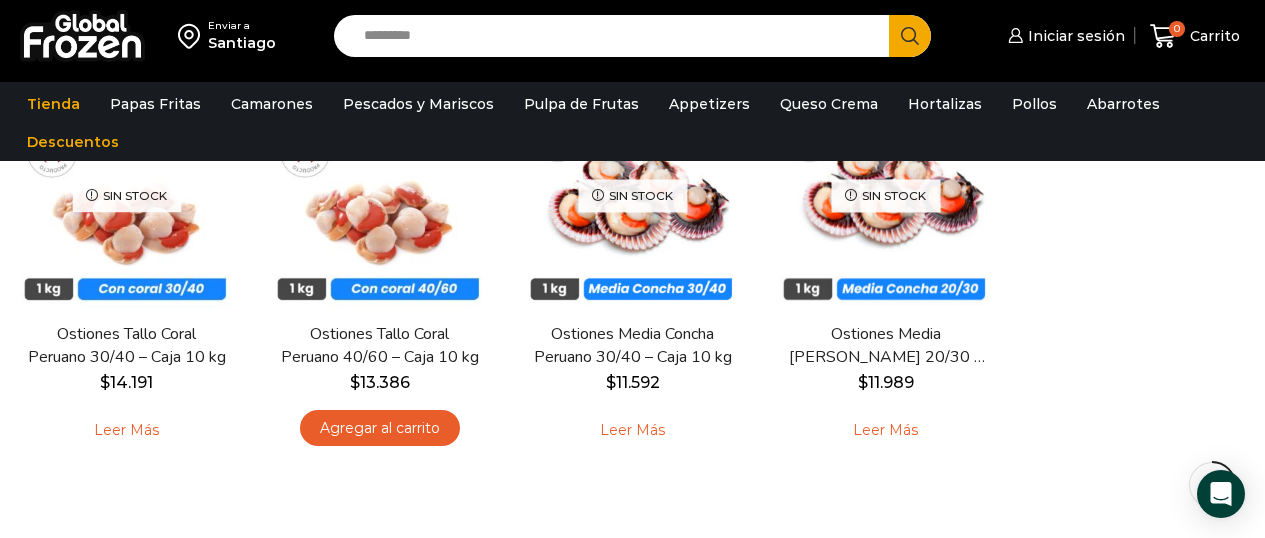 scroll, scrollTop: 253, scrollLeft: 0, axis: vertical 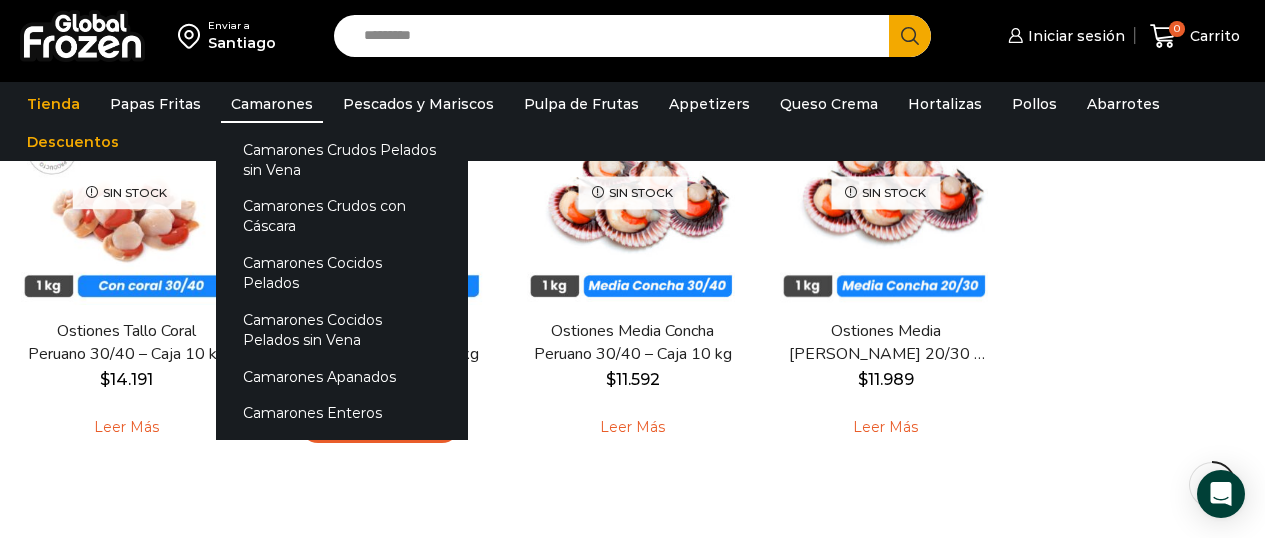 click on "Camarones" at bounding box center [272, 104] 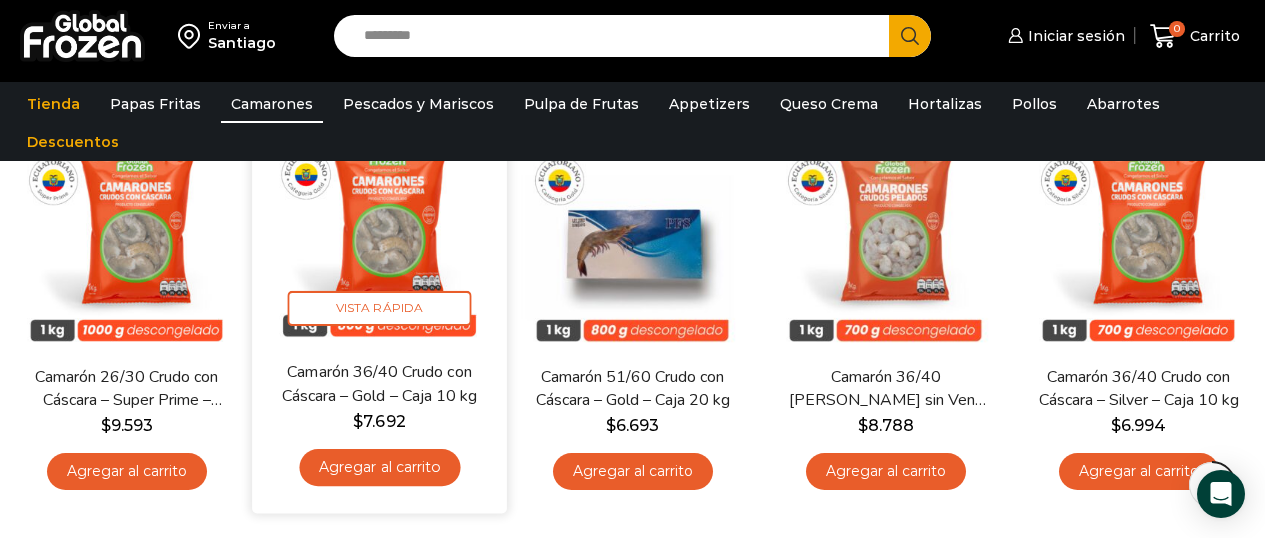 scroll, scrollTop: 1011, scrollLeft: 0, axis: vertical 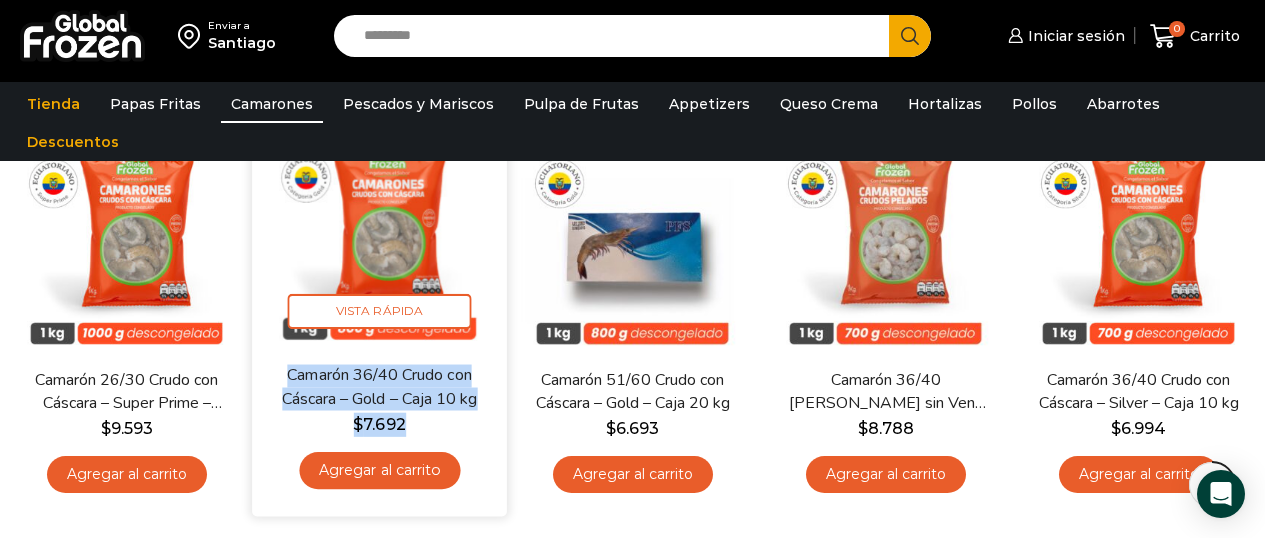 drag, startPoint x: 428, startPoint y: 426, endPoint x: 282, endPoint y: 382, distance: 152.48607 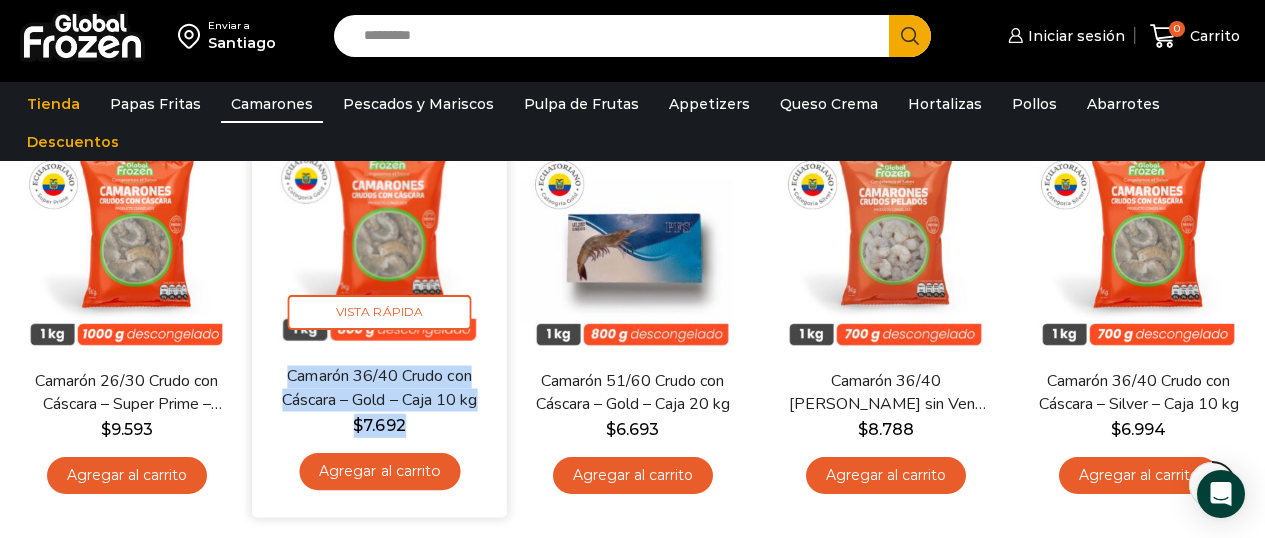 copy on "Camarón 36/40 Crudo con Cáscara – Gold – Caja 10 kg
$ 7.692" 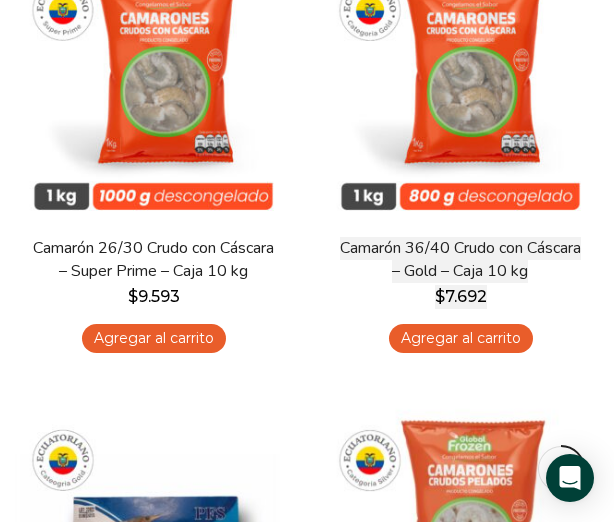 scroll, scrollTop: 2607, scrollLeft: 0, axis: vertical 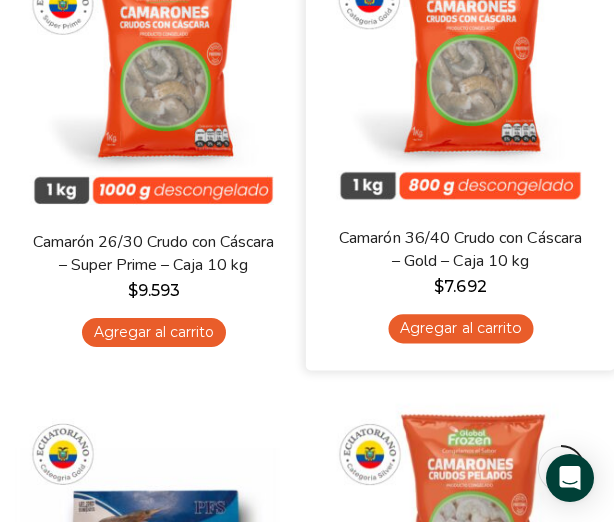 click at bounding box center [460, 72] 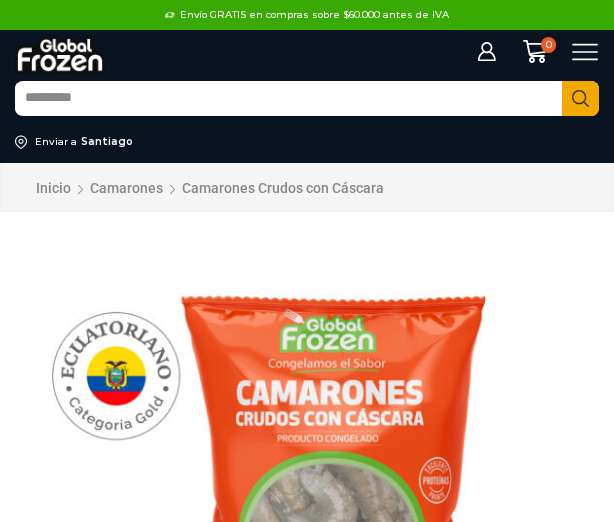 scroll, scrollTop: 1, scrollLeft: 0, axis: vertical 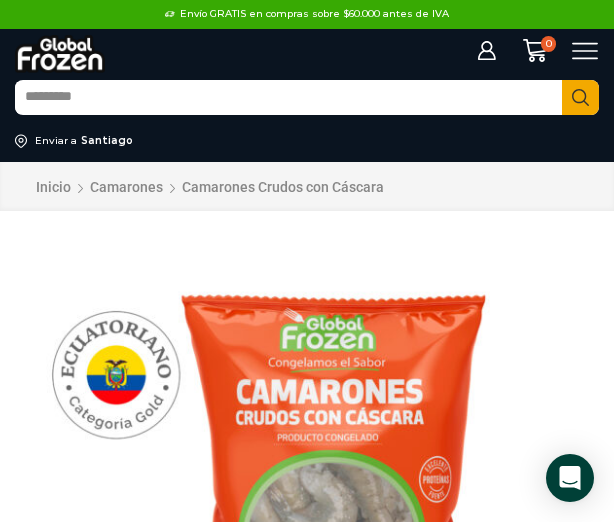 click at bounding box center (307, 529) 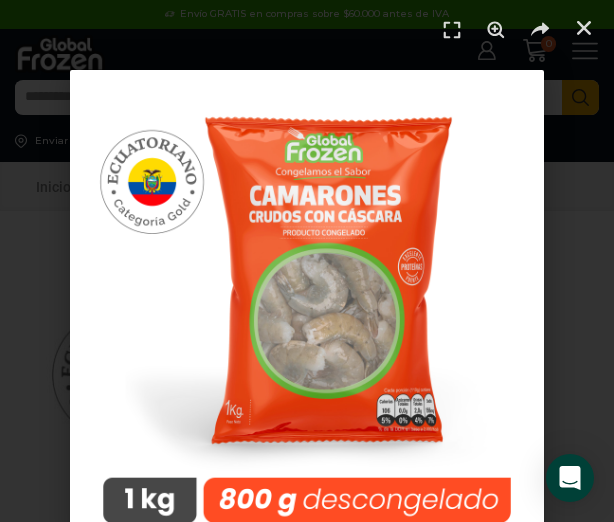 click at bounding box center (307, 307) 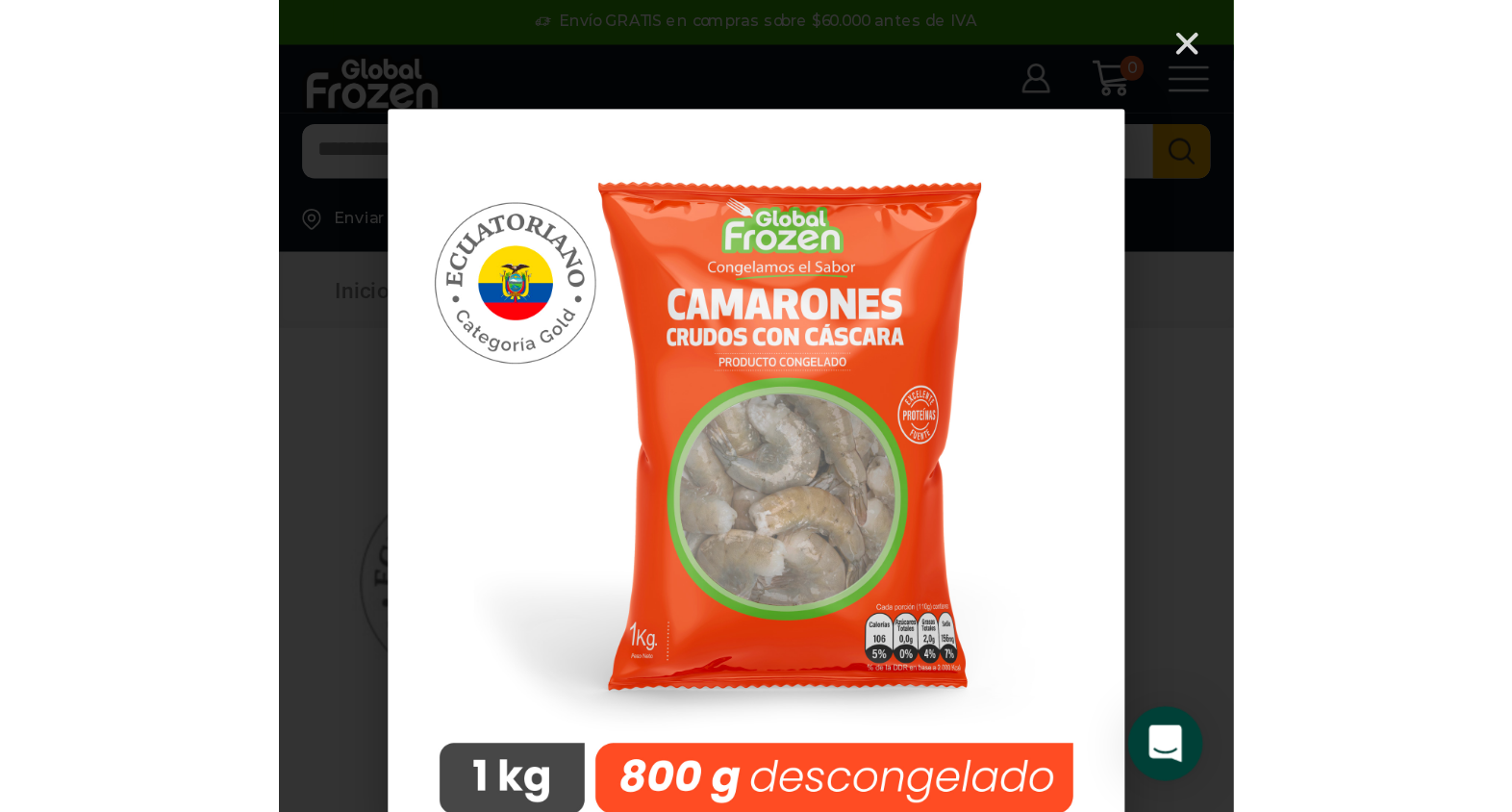 scroll, scrollTop: 0, scrollLeft: 0, axis: both 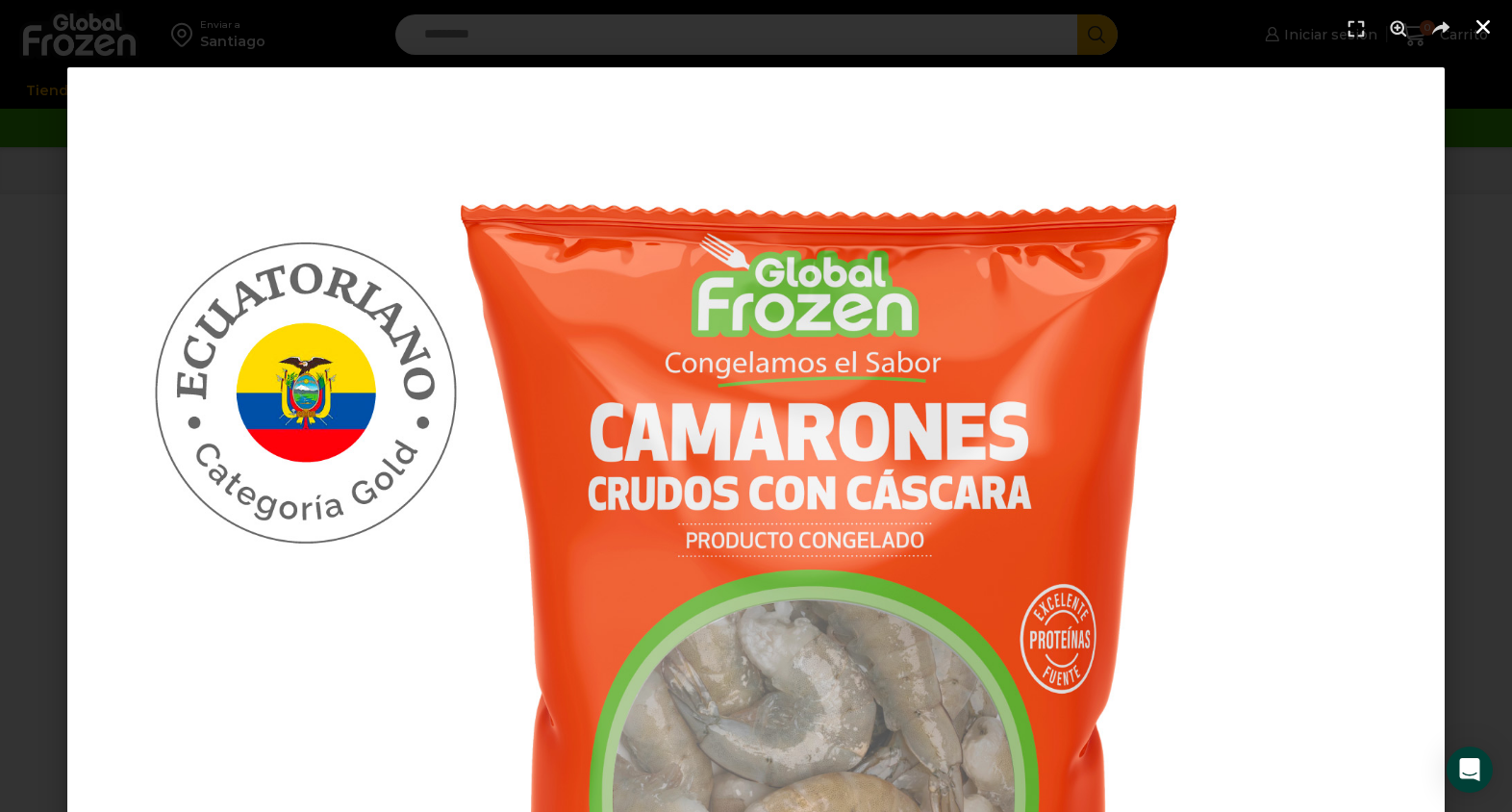 click 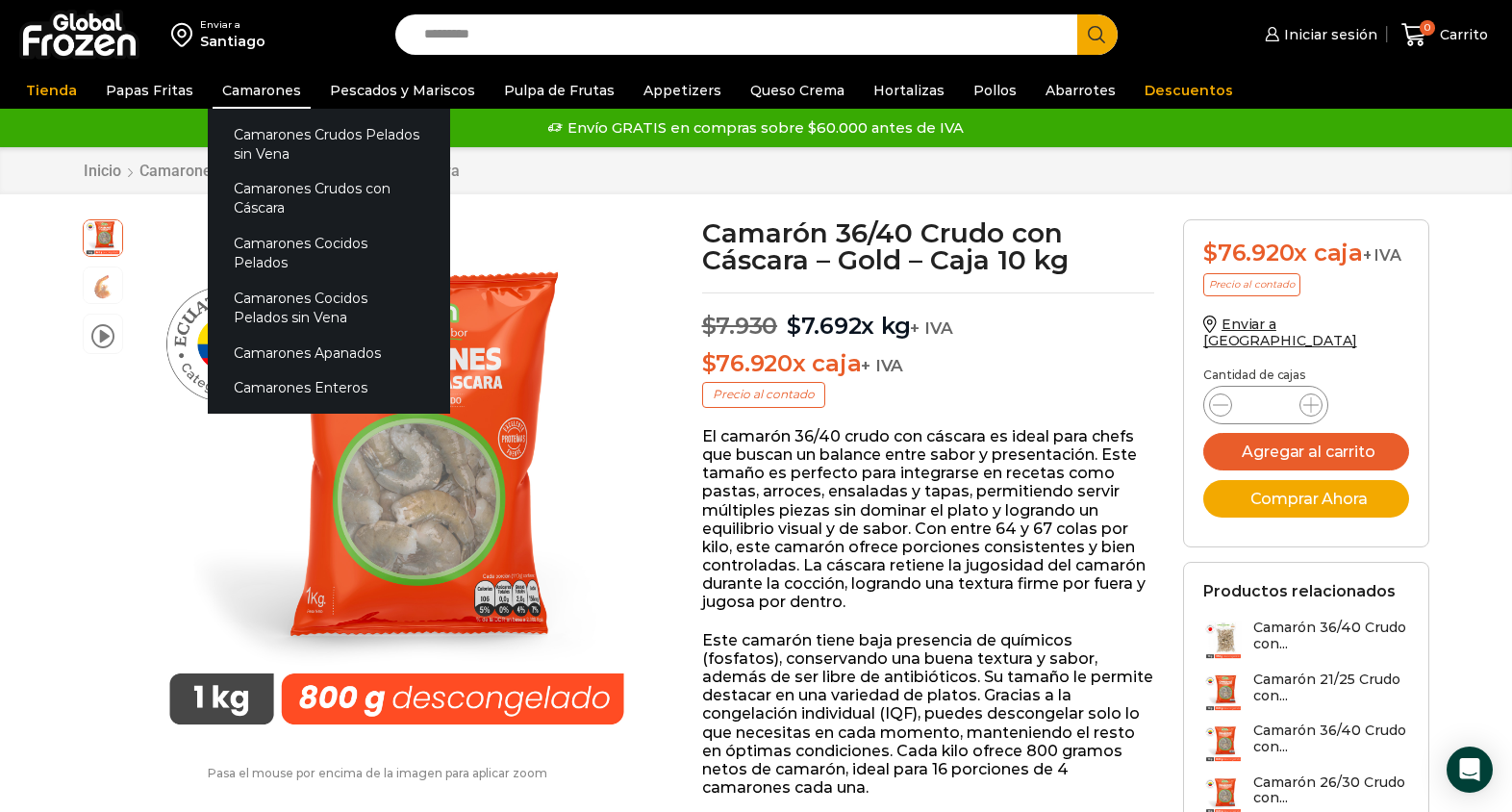 click on "Camarones" at bounding box center (262, 90) 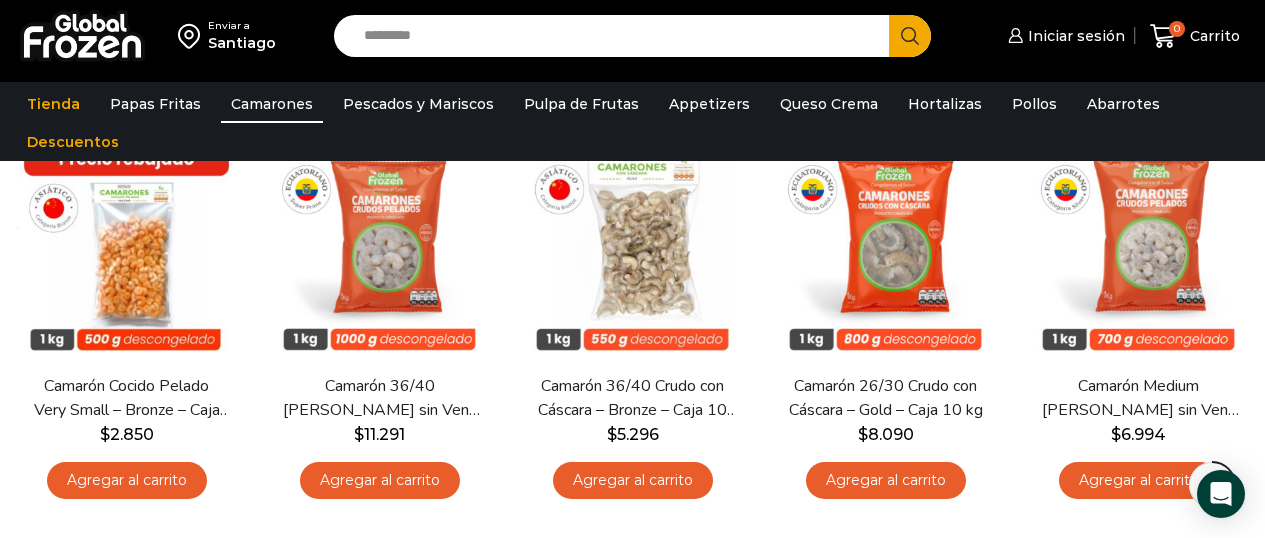 scroll, scrollTop: 564, scrollLeft: 0, axis: vertical 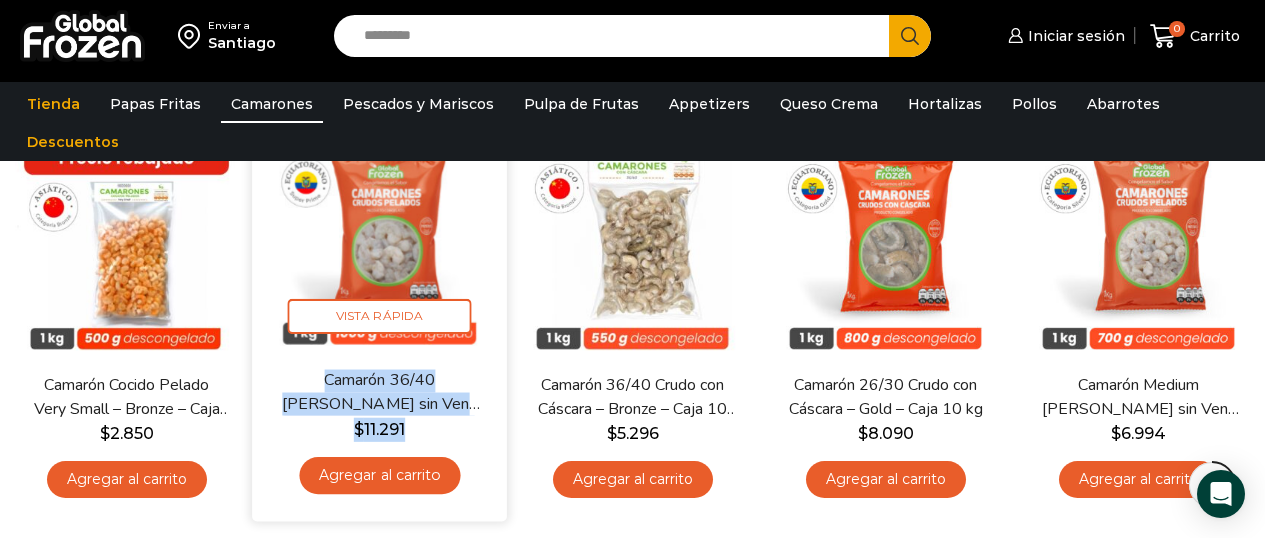 drag, startPoint x: 269, startPoint y: 377, endPoint x: 428, endPoint y: 426, distance: 166.37909 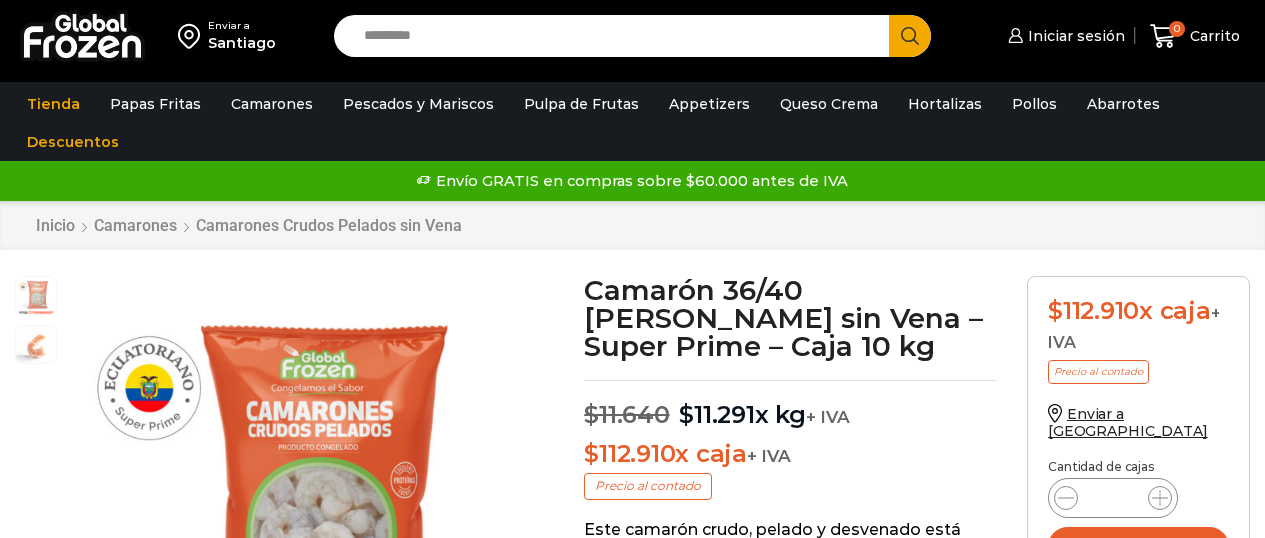 scroll, scrollTop: 1, scrollLeft: 0, axis: vertical 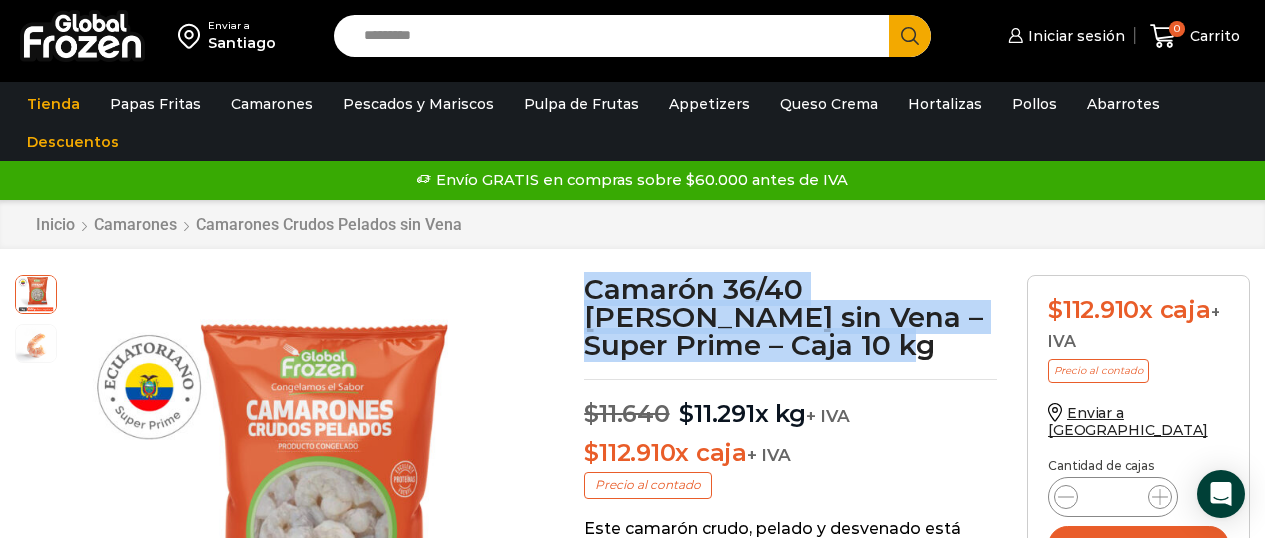 drag, startPoint x: 839, startPoint y: 343, endPoint x: 588, endPoint y: 299, distance: 254.8274 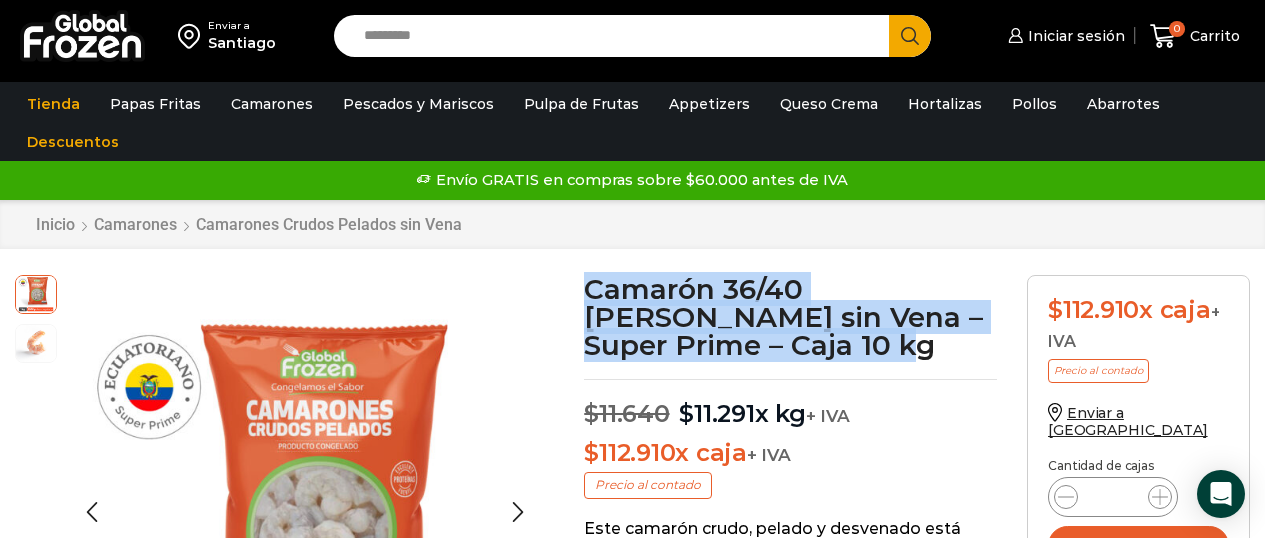 click at bounding box center (36, 342) 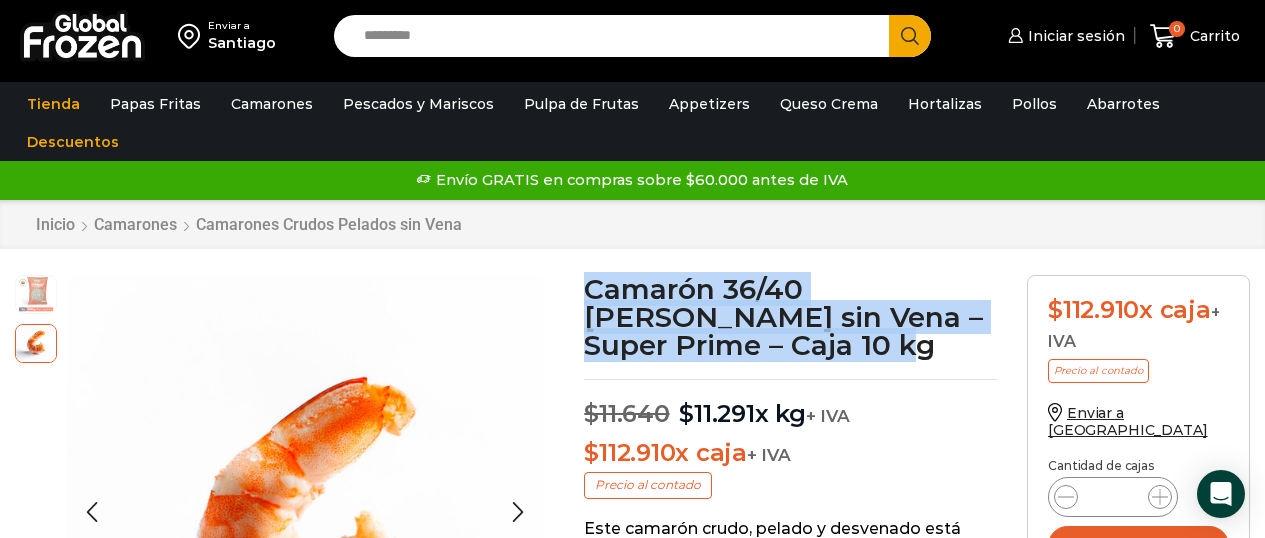 click at bounding box center [36, 293] 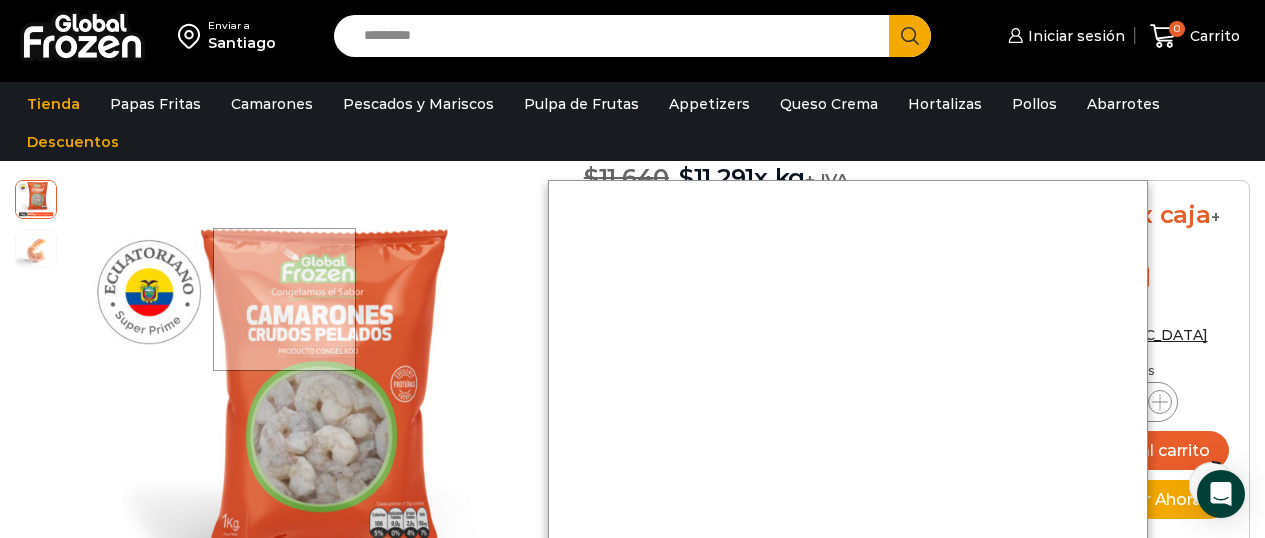 scroll, scrollTop: 240, scrollLeft: 0, axis: vertical 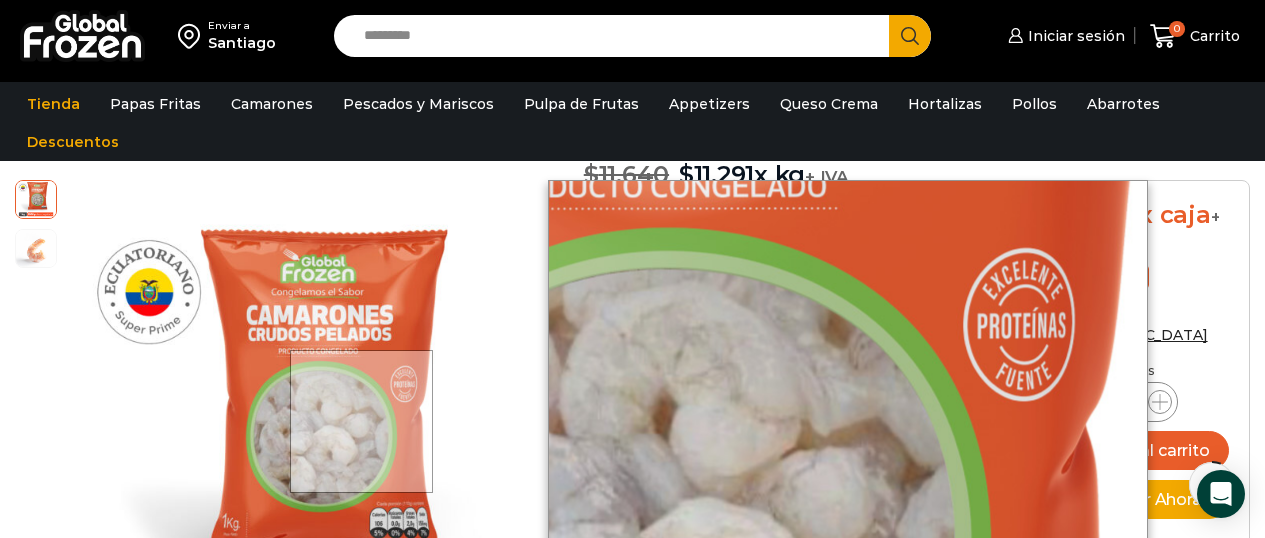 click at bounding box center [361, 421] 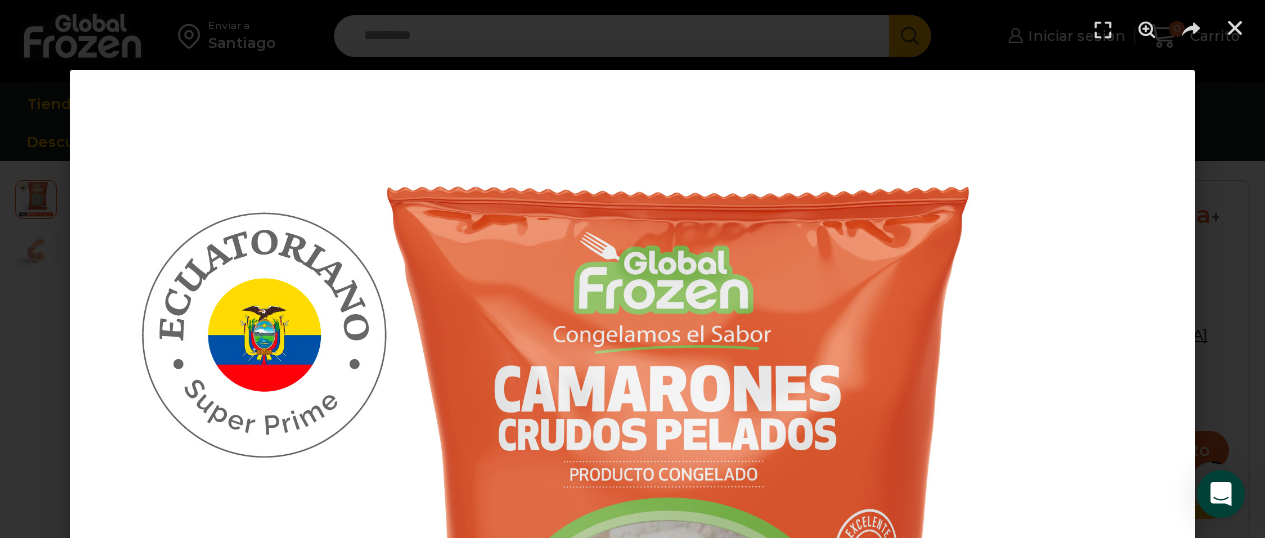 click at bounding box center (632, 632) 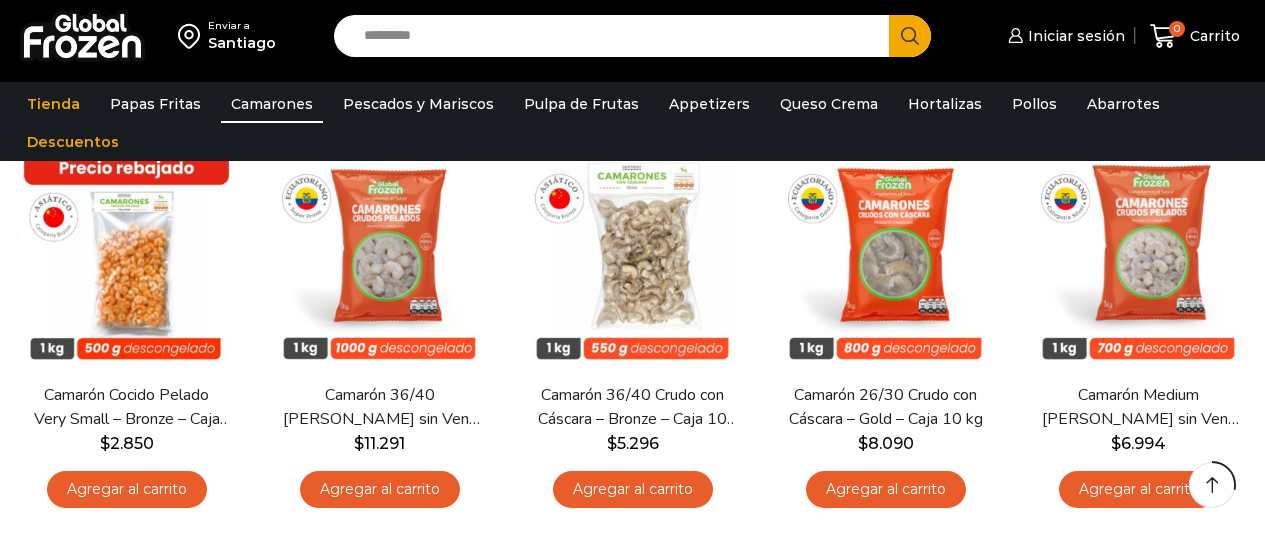 scroll, scrollTop: 564, scrollLeft: 0, axis: vertical 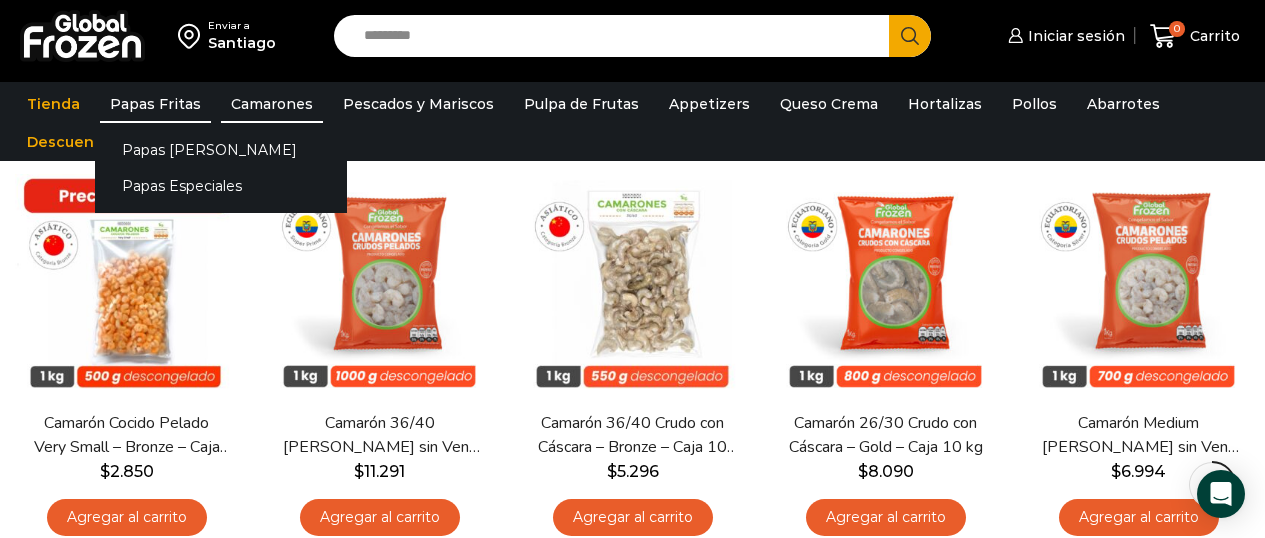 click on "Papas Fritas" at bounding box center [155, 104] 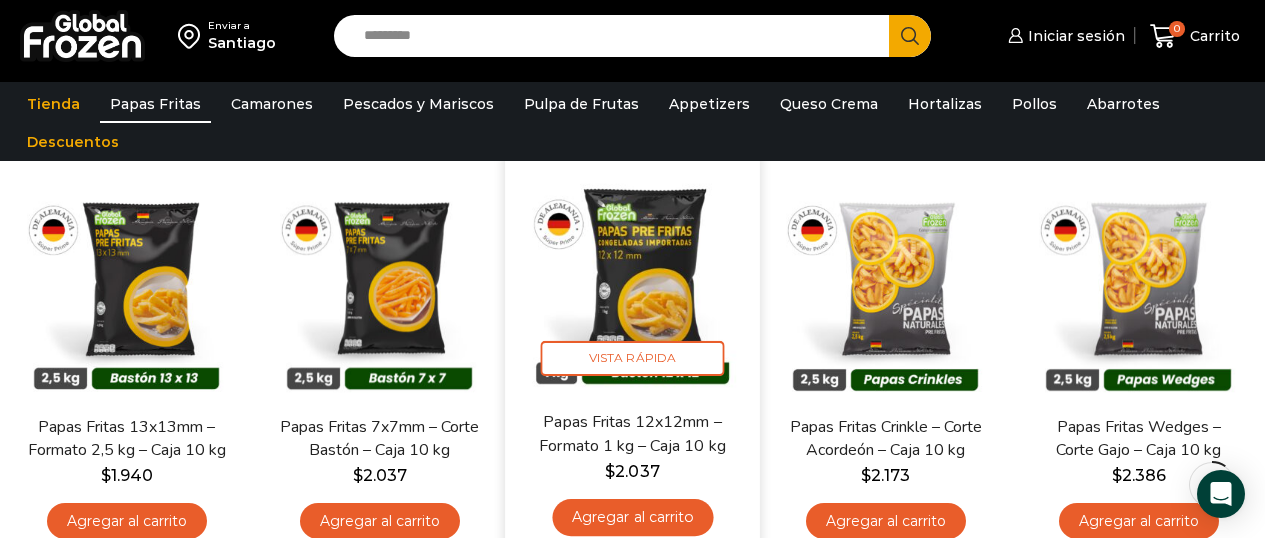 scroll, scrollTop: 158, scrollLeft: 0, axis: vertical 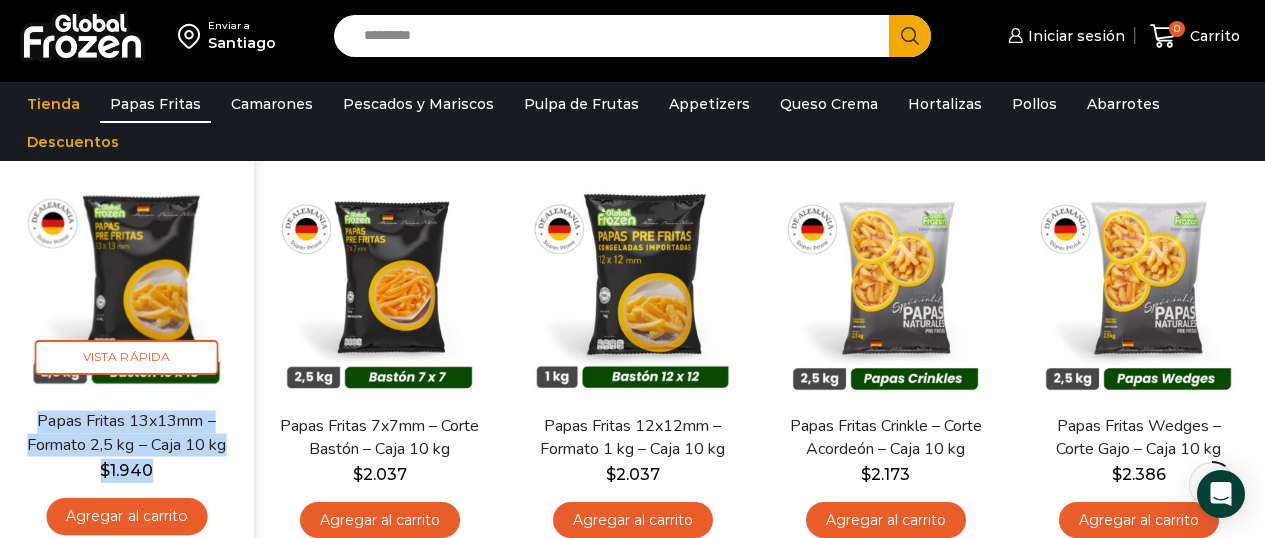drag, startPoint x: 127, startPoint y: 461, endPoint x: 40, endPoint y: 428, distance: 93.04838 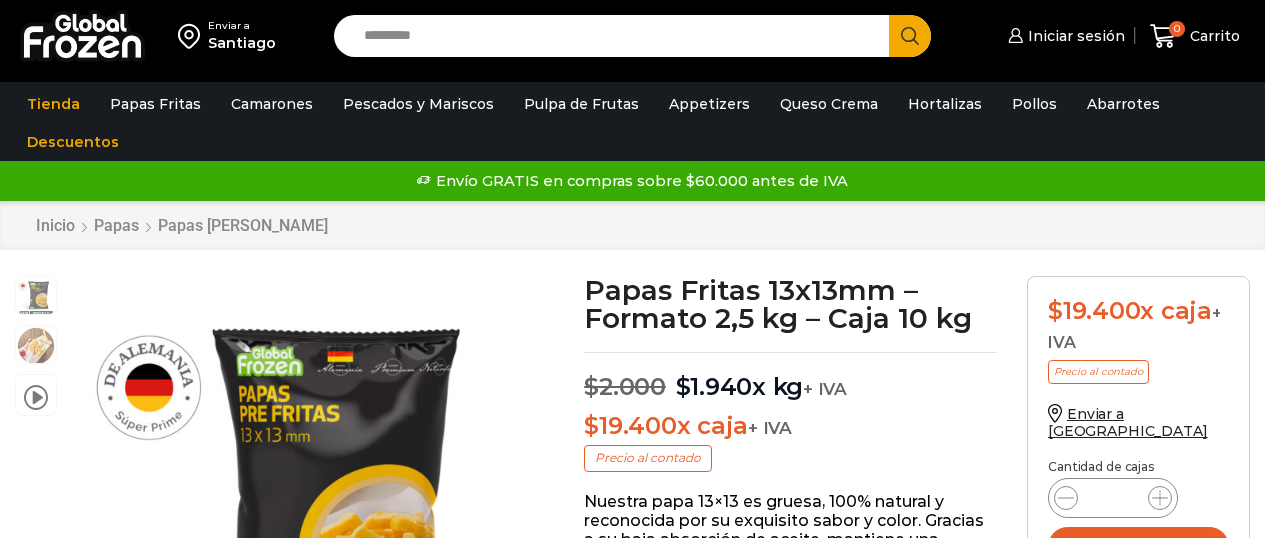 scroll, scrollTop: 1, scrollLeft: 0, axis: vertical 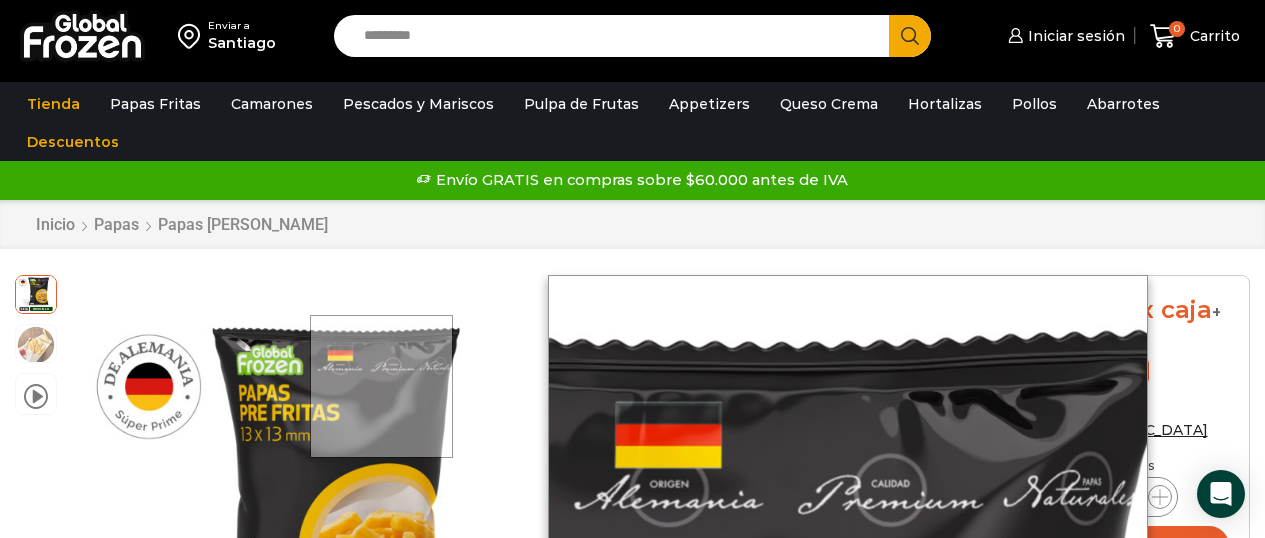 click at bounding box center (381, 386) 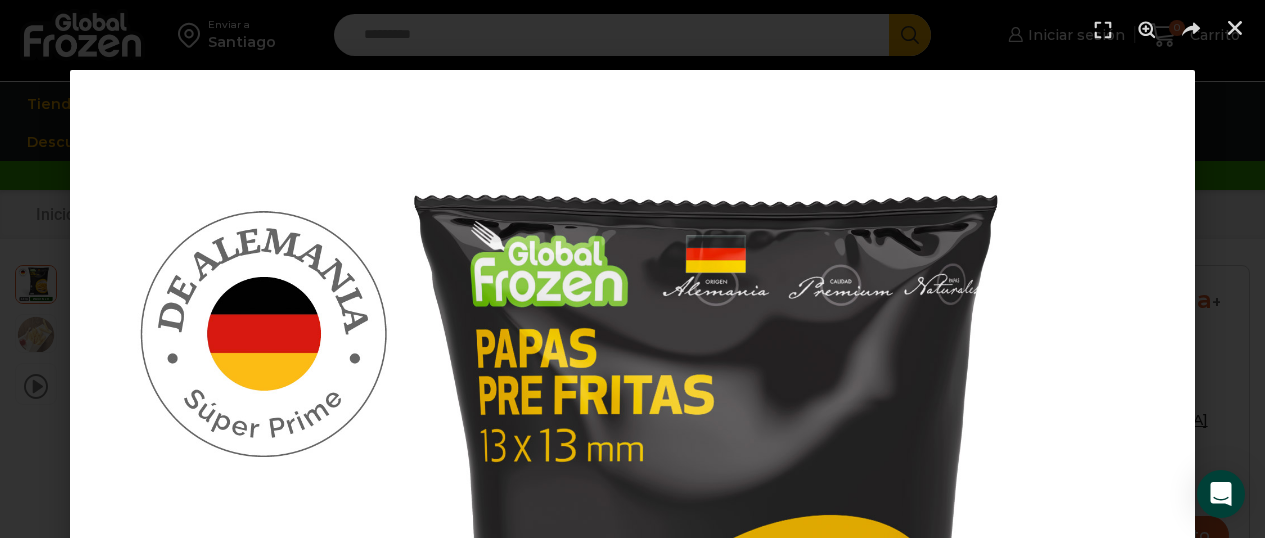 scroll, scrollTop: 0, scrollLeft: 0, axis: both 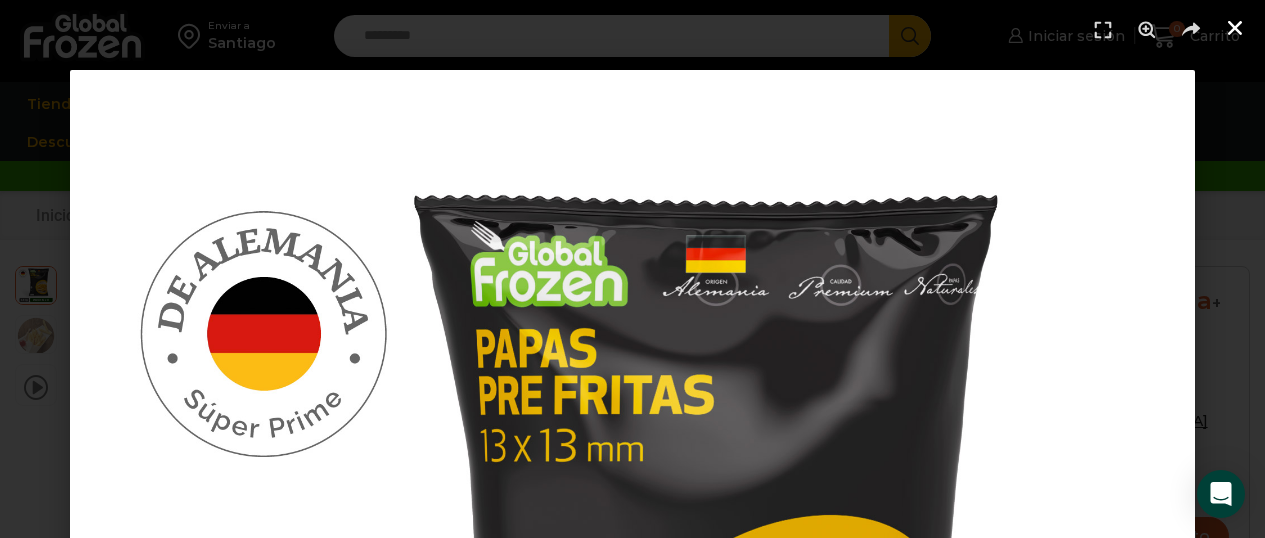 click at bounding box center [1235, 28] 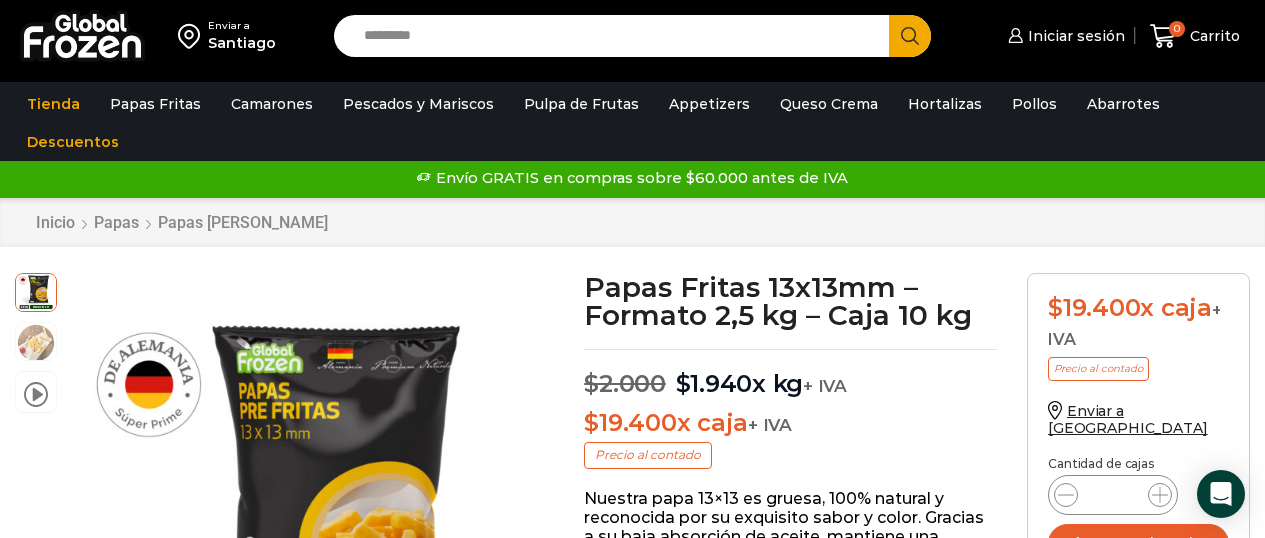 scroll, scrollTop: 5, scrollLeft: 0, axis: vertical 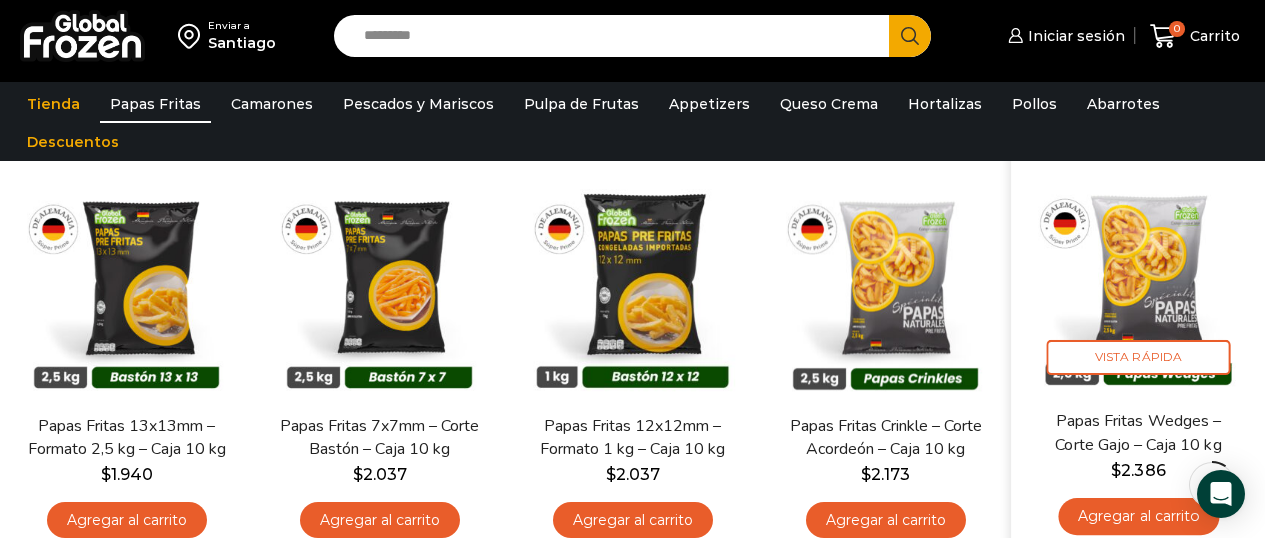 click at bounding box center [1138, 282] 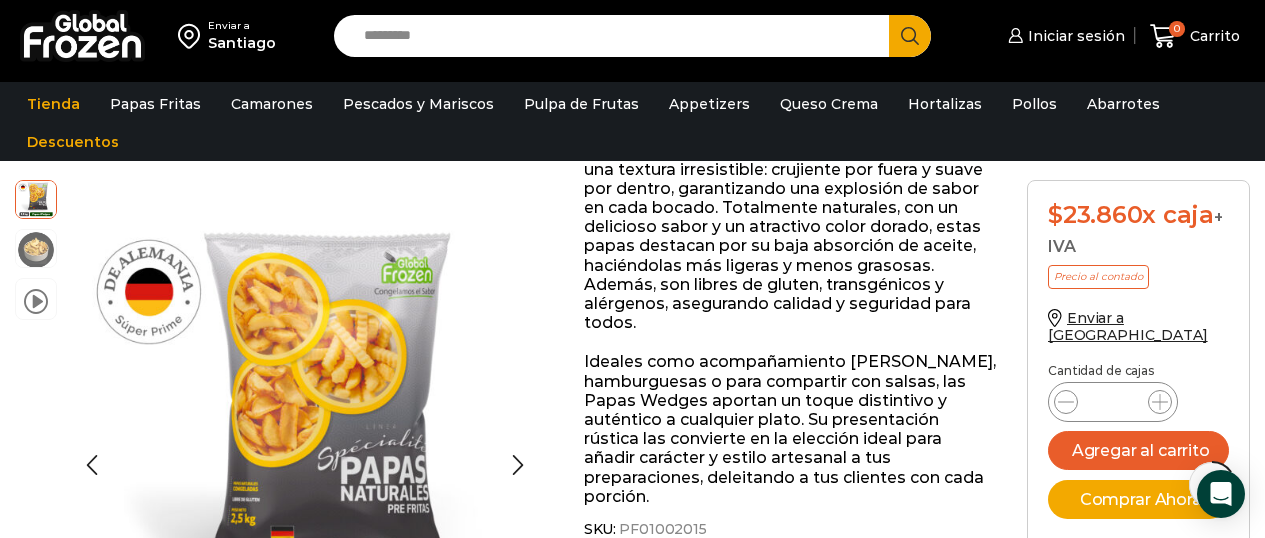 scroll, scrollTop: 430, scrollLeft: 0, axis: vertical 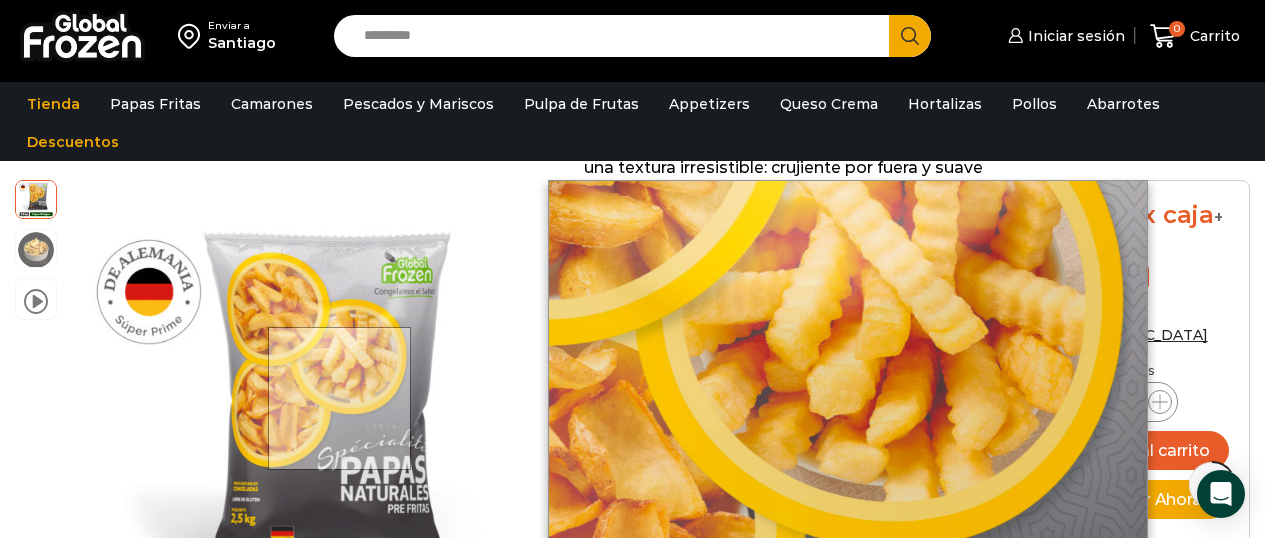 click at bounding box center (339, 398) 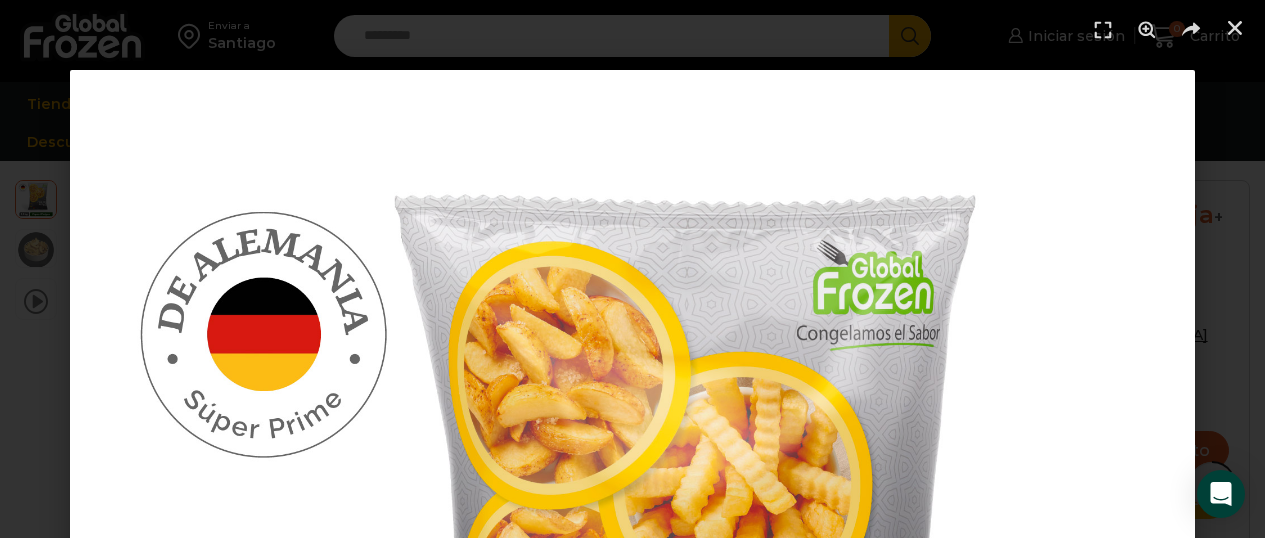 click at bounding box center (632, 30) 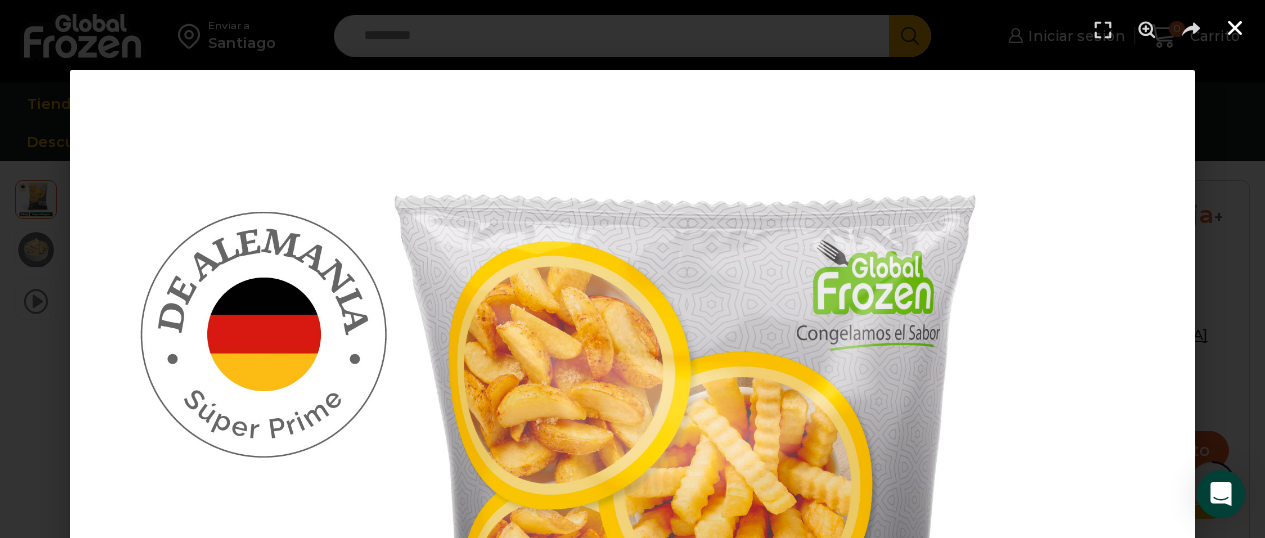 click 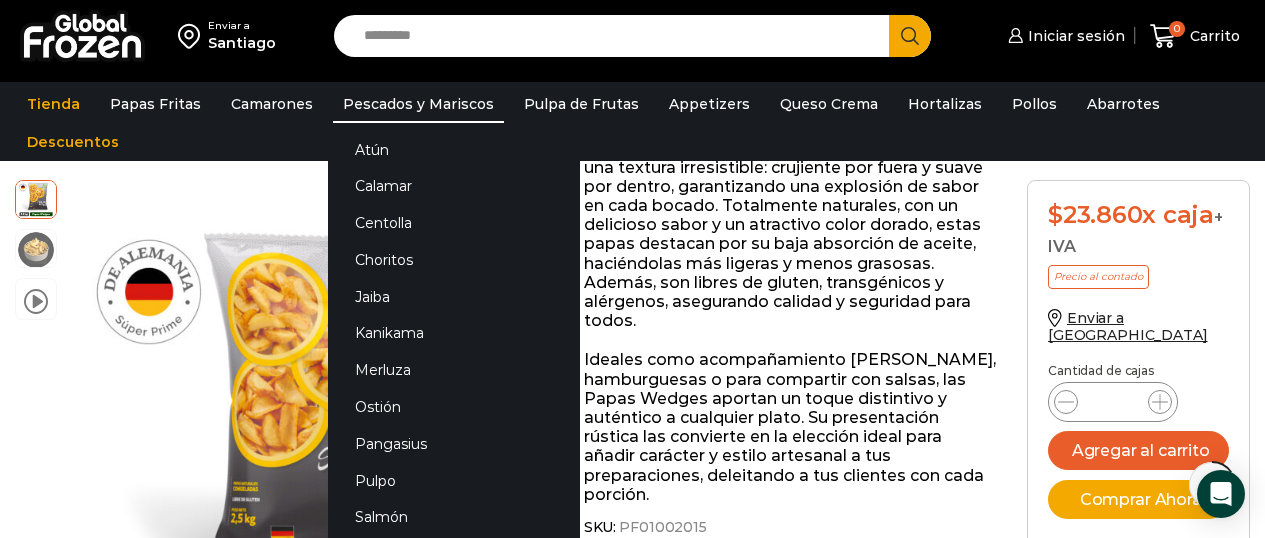 click on "Pescados y Mariscos" at bounding box center [418, 104] 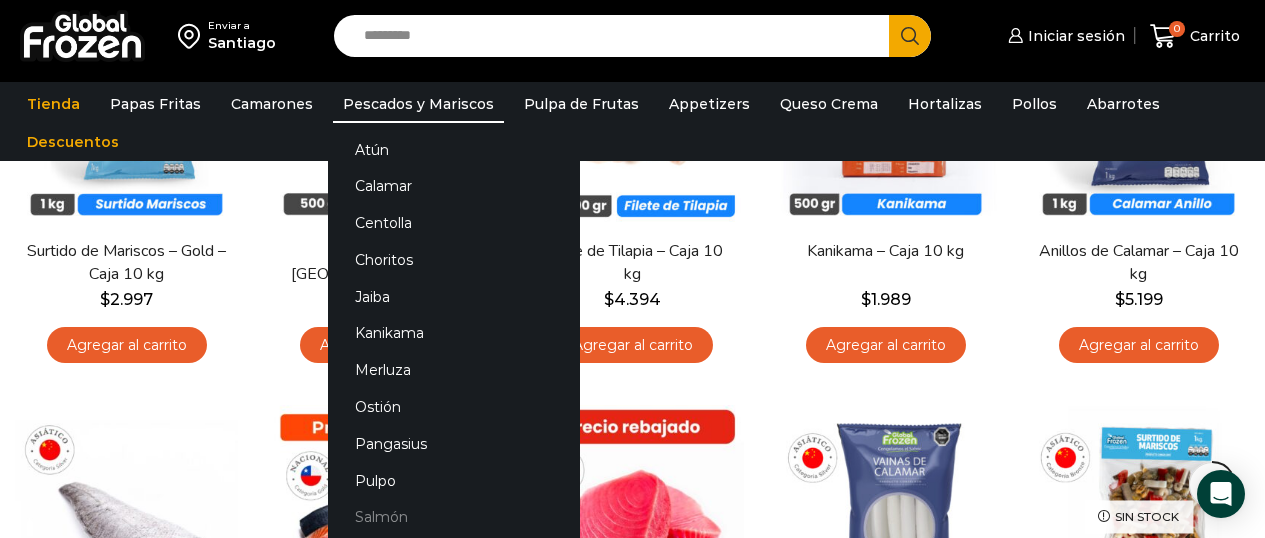 scroll, scrollTop: 336, scrollLeft: 0, axis: vertical 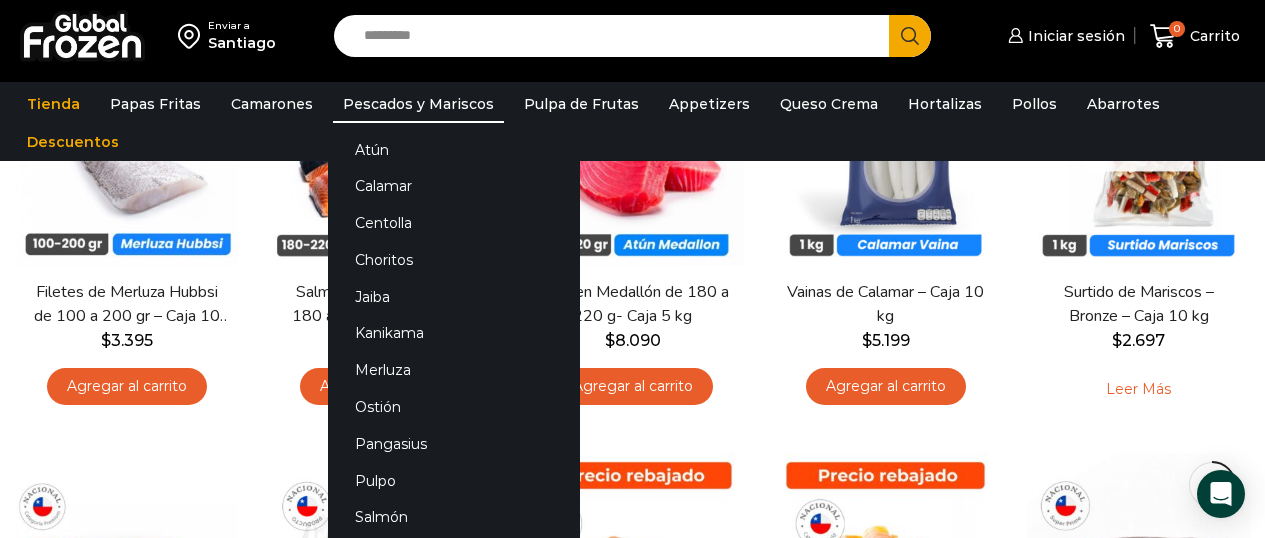 click on "Pescados y Mariscos" at bounding box center (418, 104) 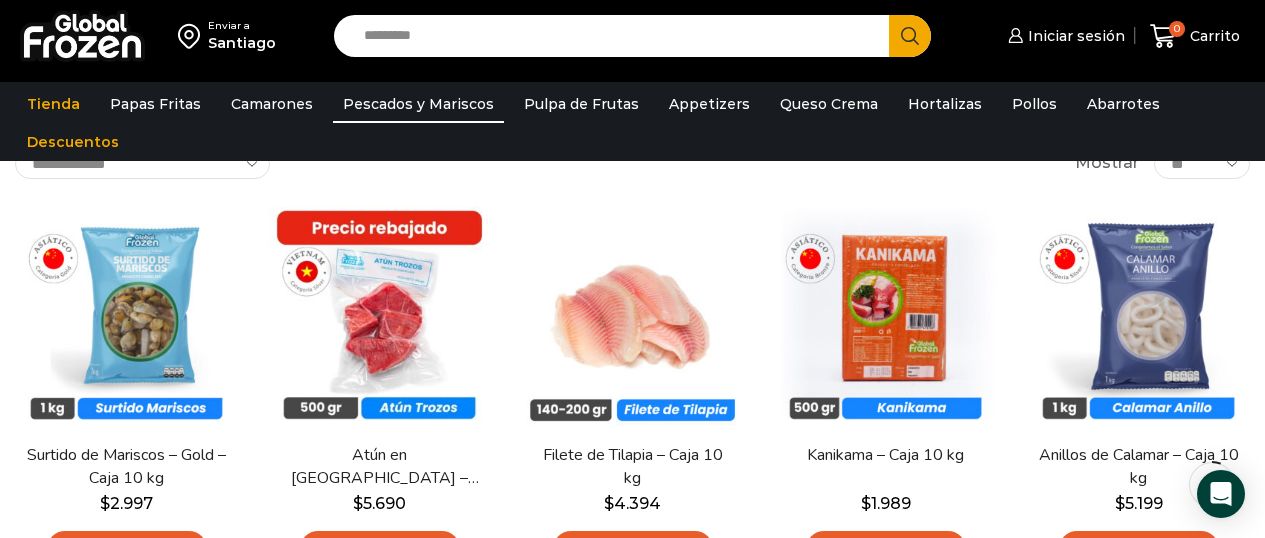 scroll, scrollTop: 145, scrollLeft: 0, axis: vertical 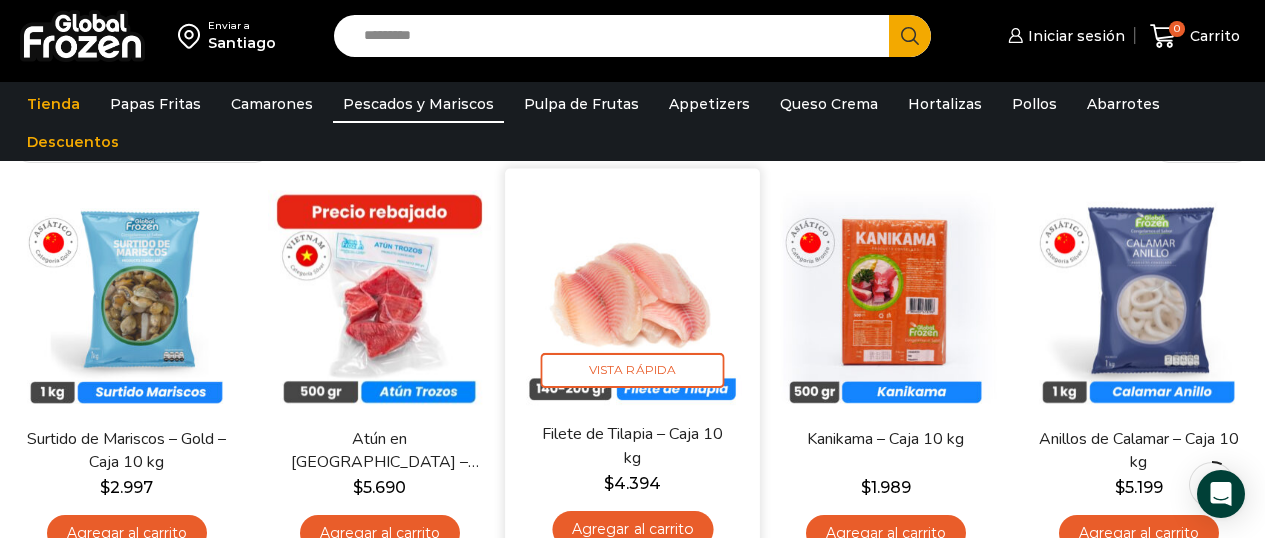 click at bounding box center [632, 295] 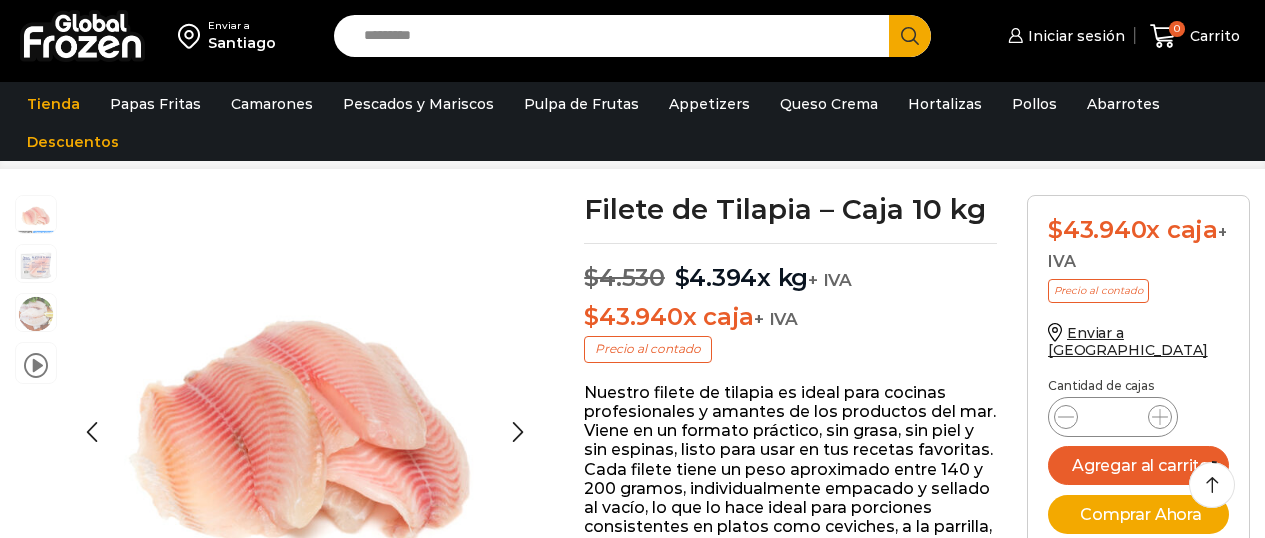 scroll, scrollTop: 88, scrollLeft: 0, axis: vertical 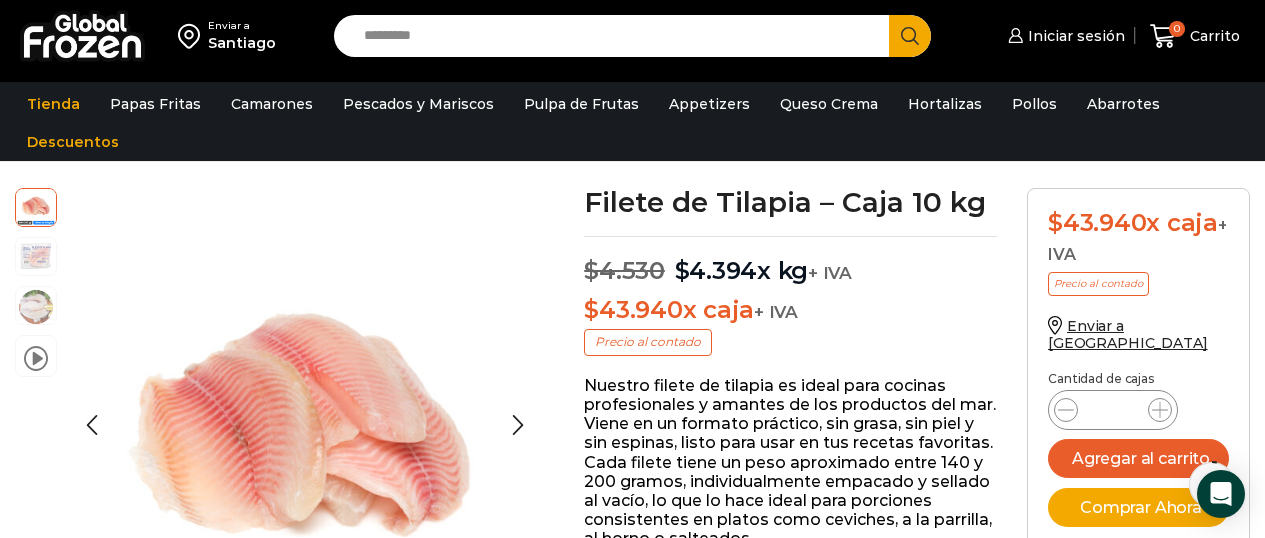 click at bounding box center (36, 255) 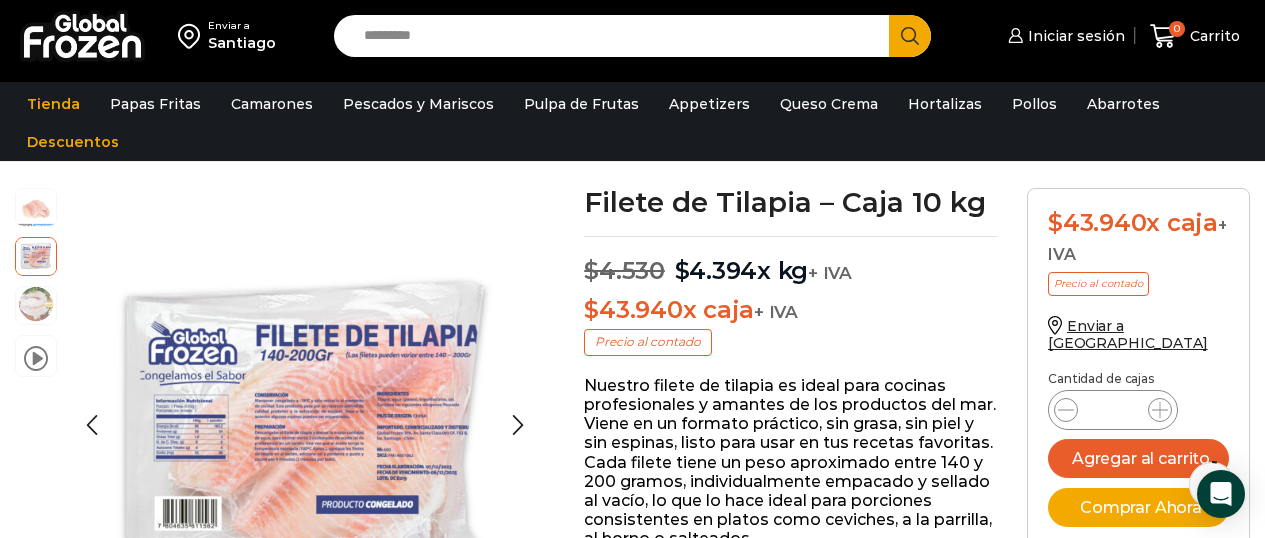 click at bounding box center [36, 304] 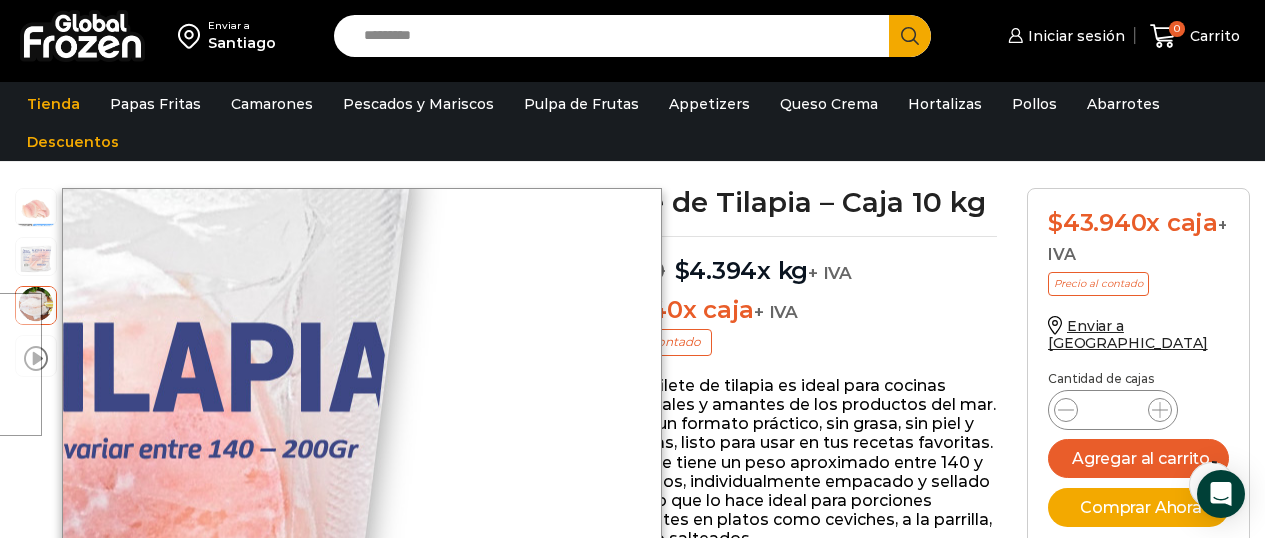 click at bounding box center (-30, 364) 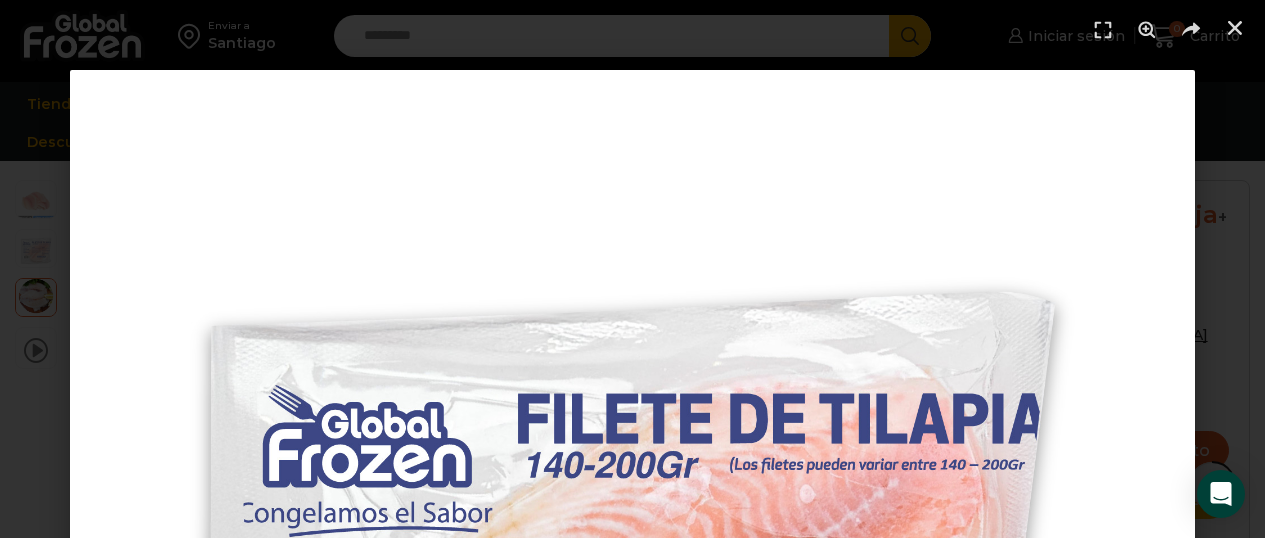 scroll, scrollTop: 417, scrollLeft: 0, axis: vertical 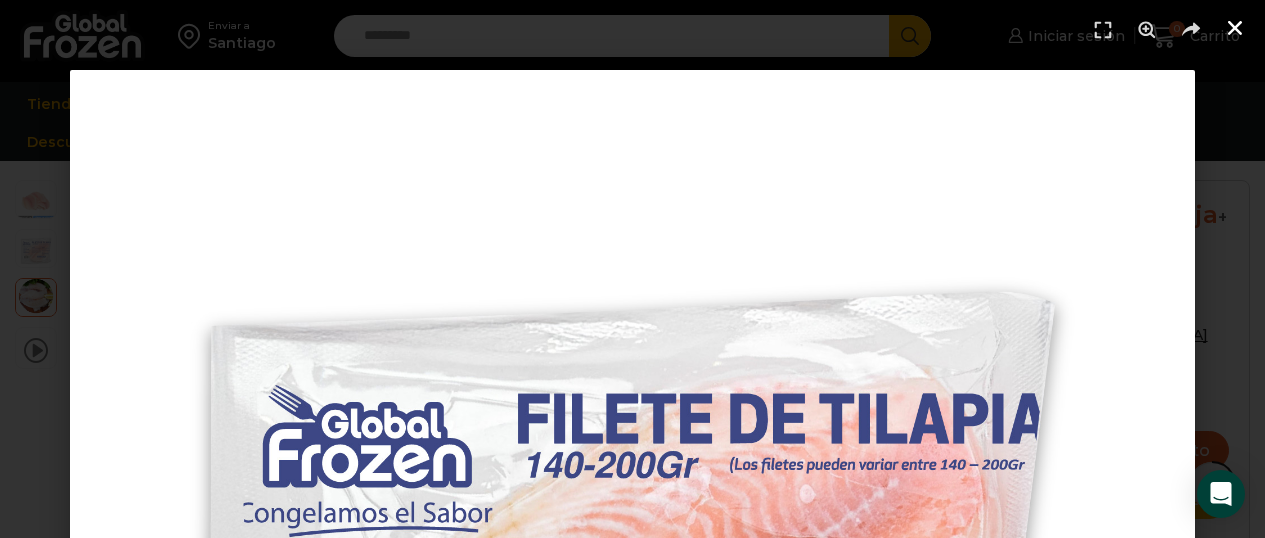 click 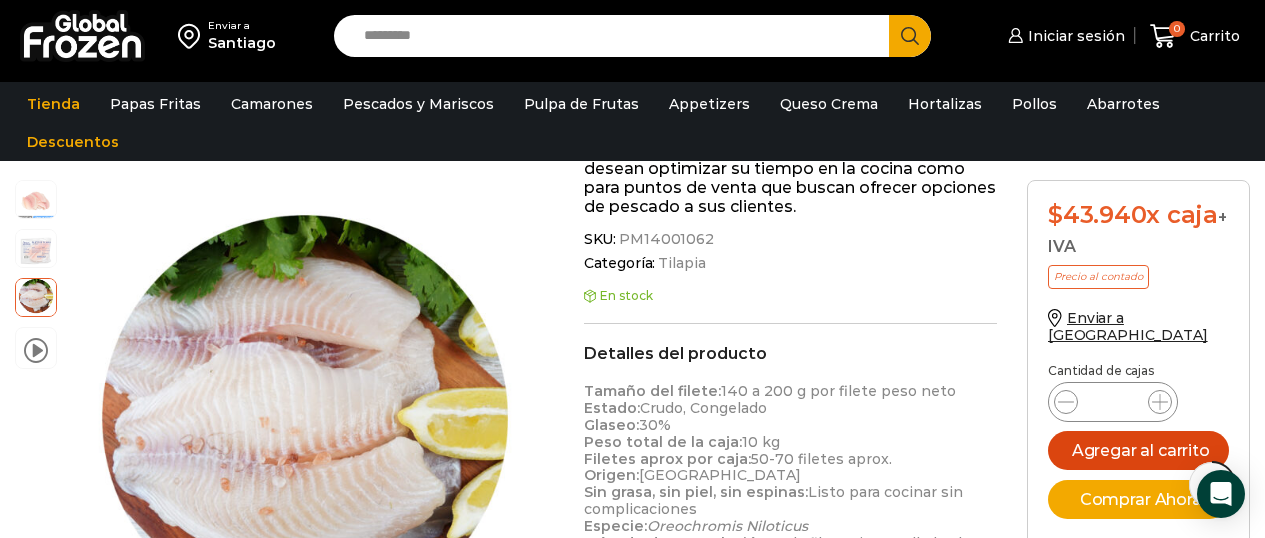 scroll, scrollTop: 518, scrollLeft: 0, axis: vertical 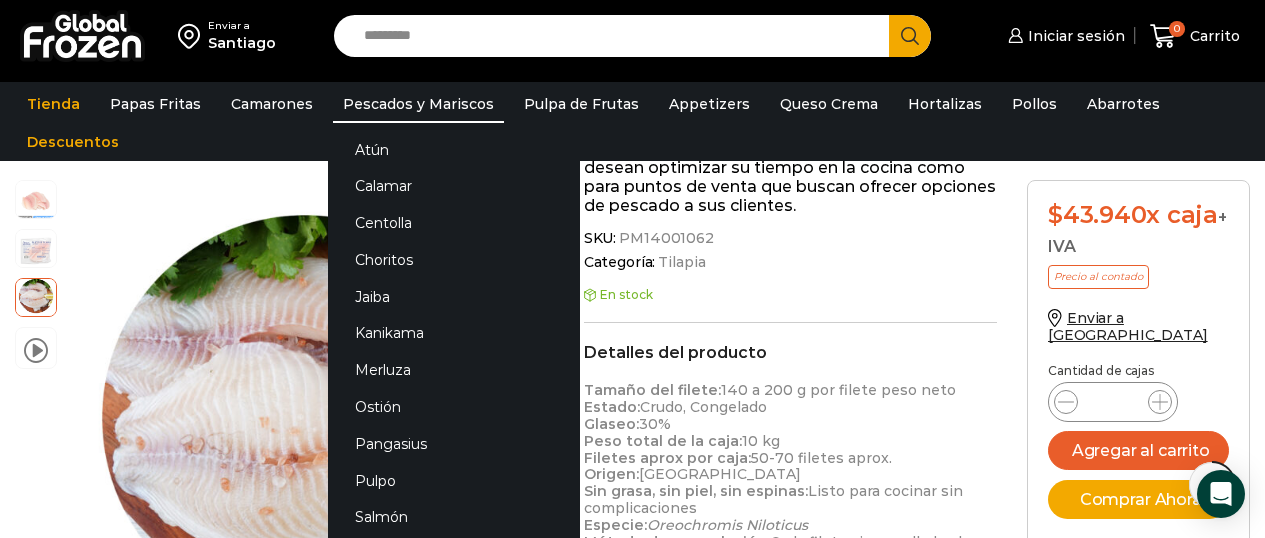 click on "Pescados y Mariscos" at bounding box center [418, 104] 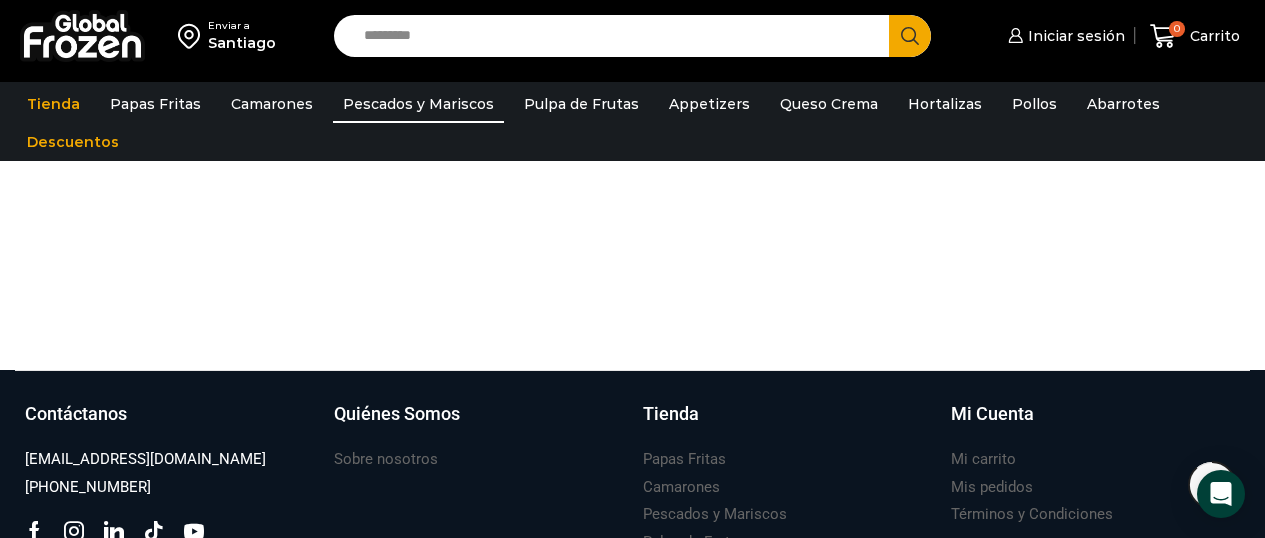 scroll, scrollTop: 1797, scrollLeft: 0, axis: vertical 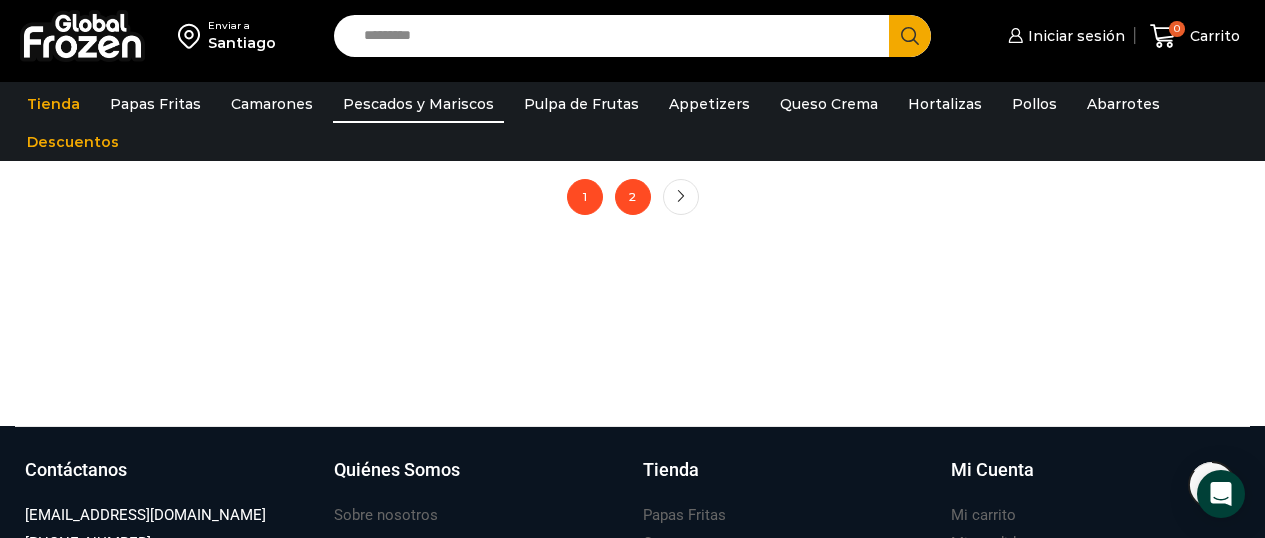 click on "2" at bounding box center [633, 197] 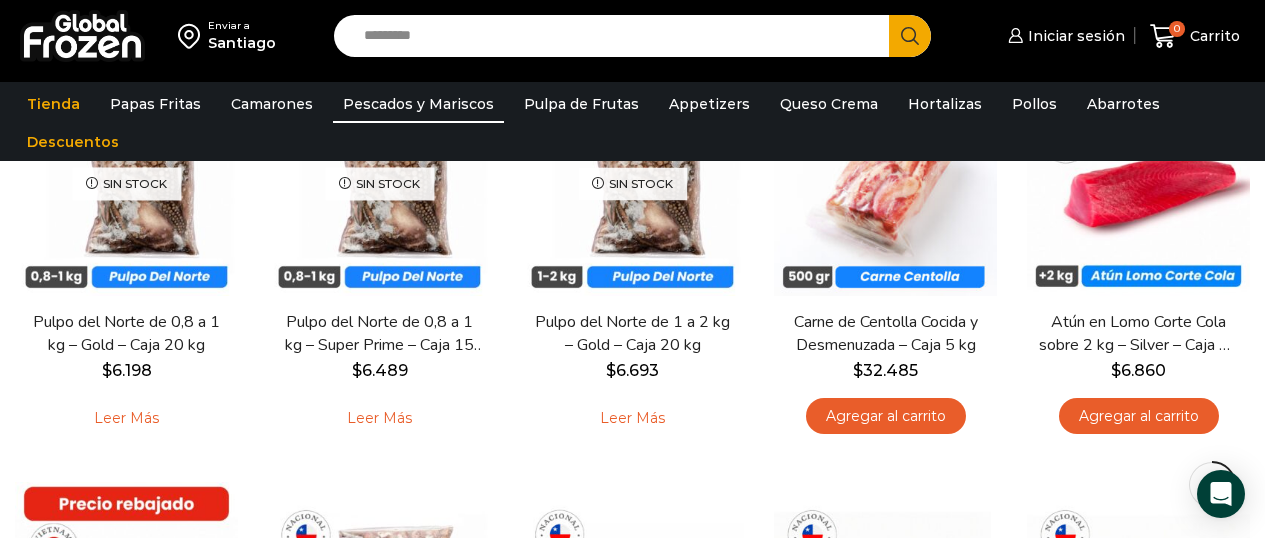 scroll, scrollTop: 0, scrollLeft: 0, axis: both 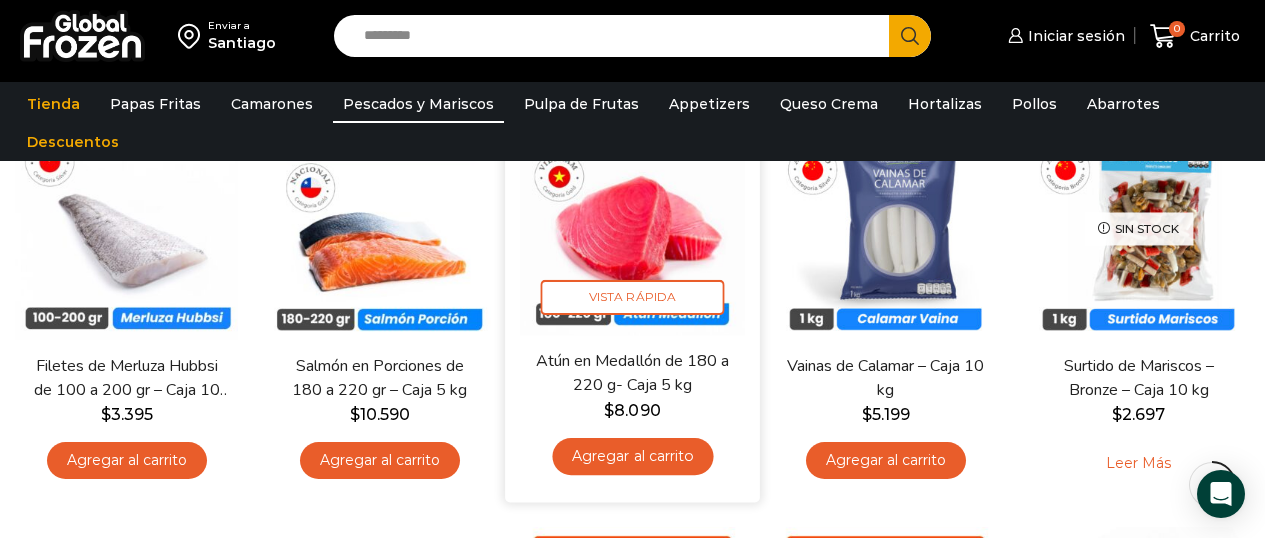 click at bounding box center [632, 223] 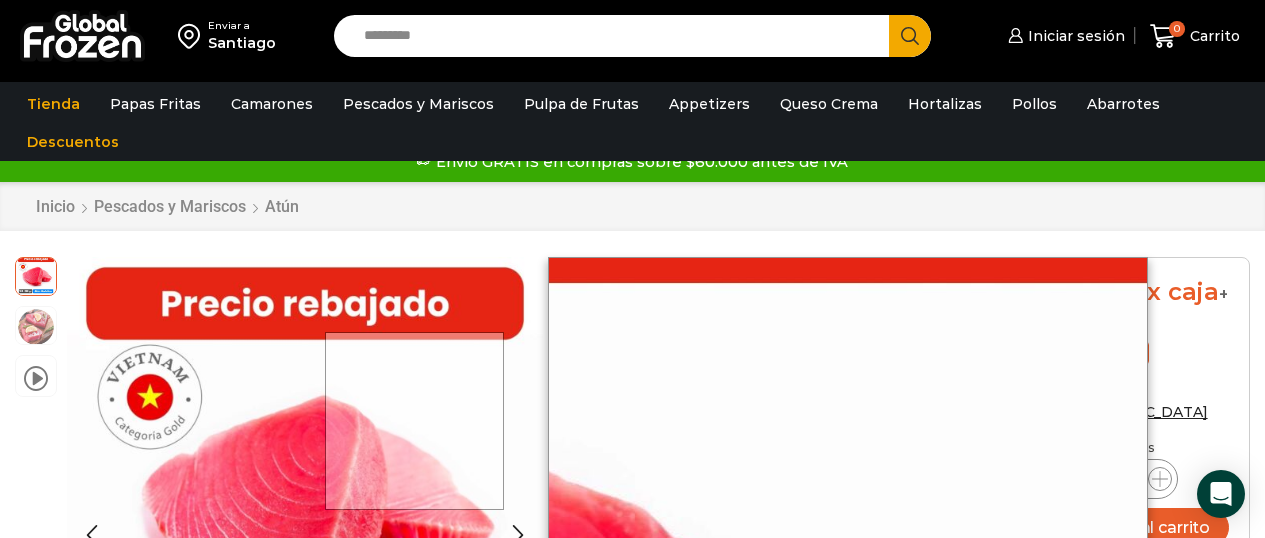scroll, scrollTop: 24, scrollLeft: 0, axis: vertical 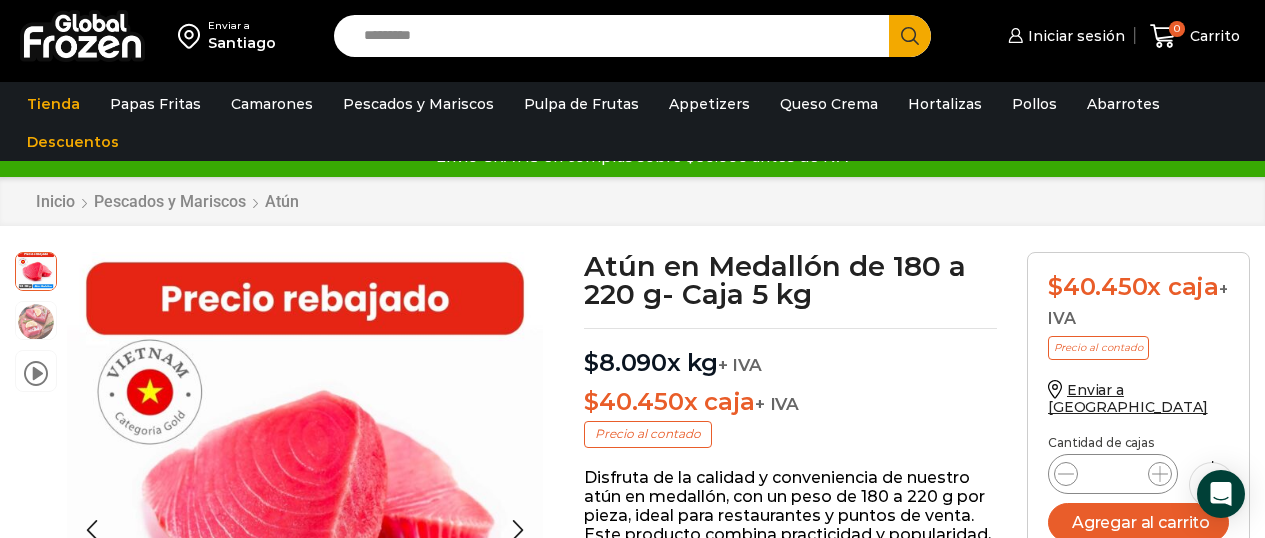 click at bounding box center (36, 270) 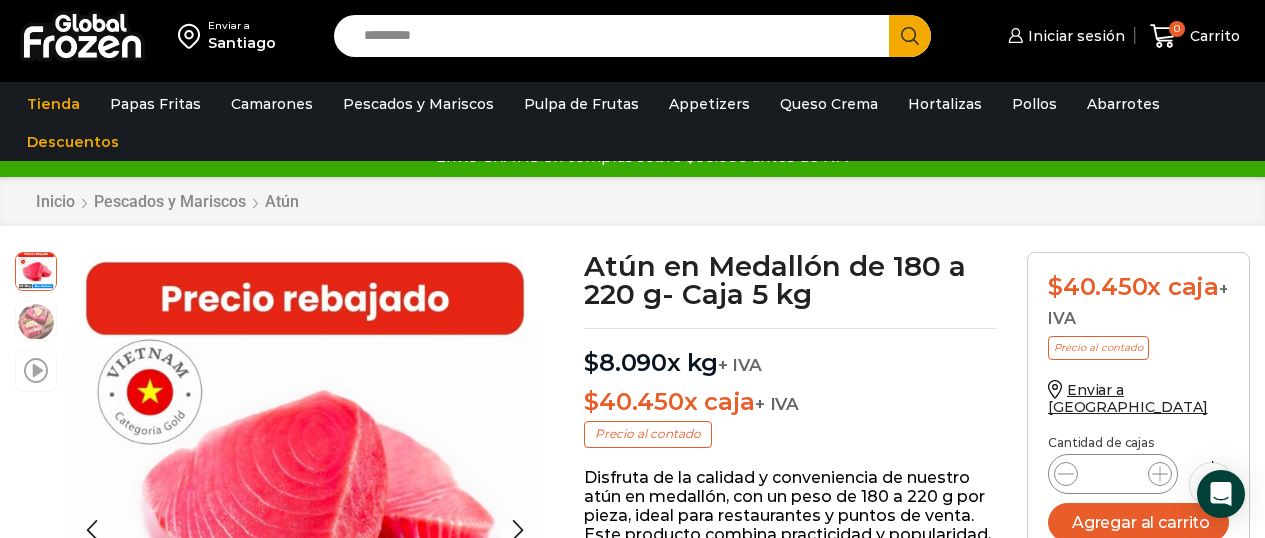 click at bounding box center [36, 369] 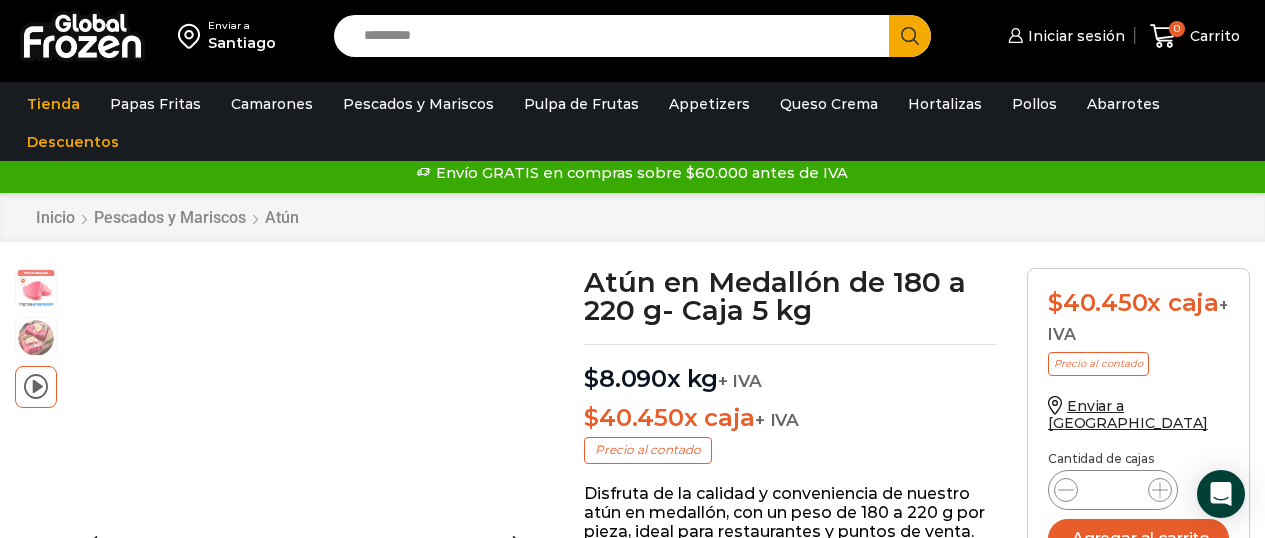scroll, scrollTop: 7, scrollLeft: 0, axis: vertical 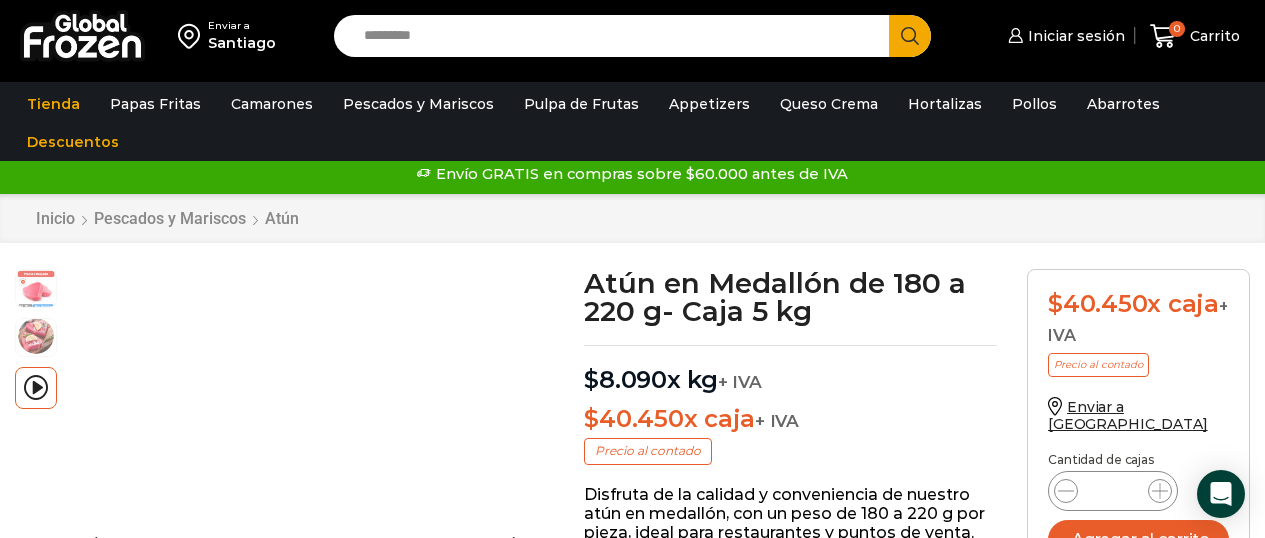 click at bounding box center (36, 336) 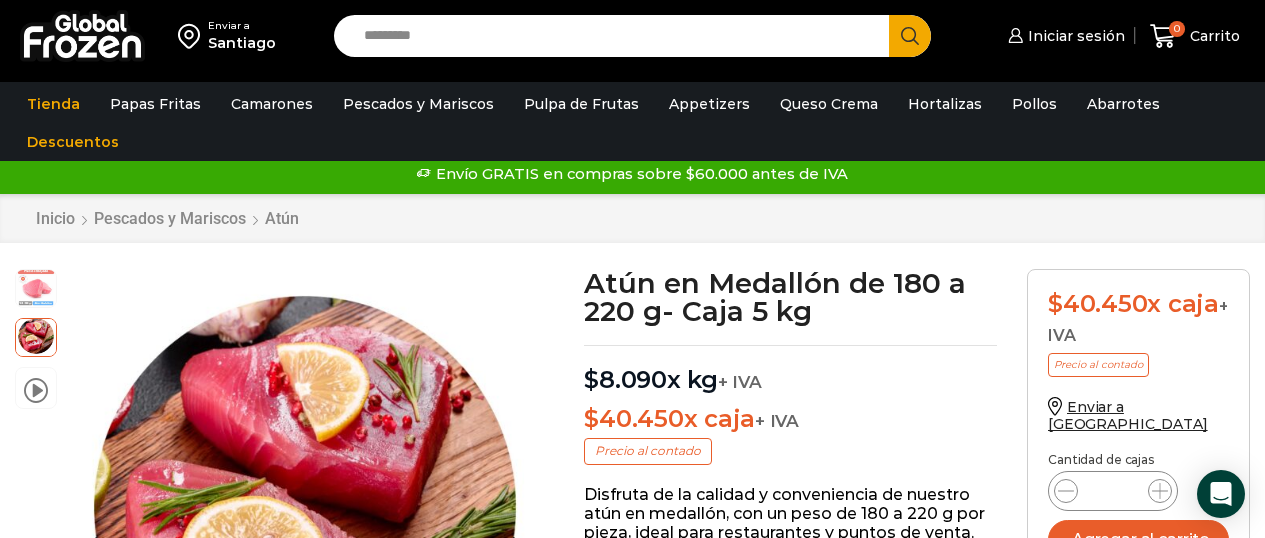 click at bounding box center (36, 287) 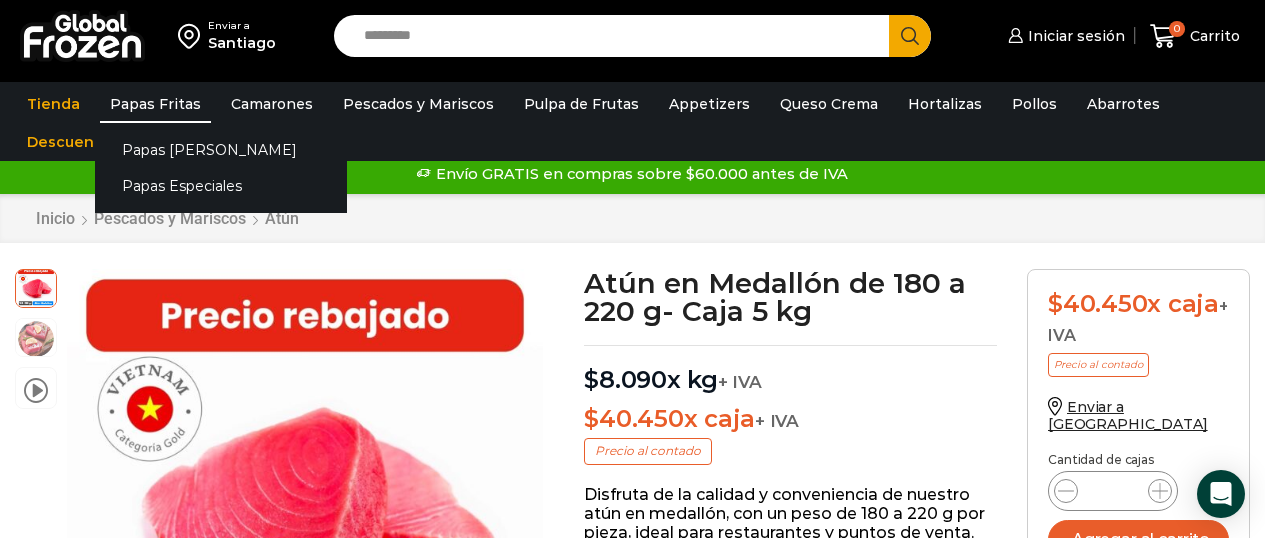 click on "Papas Fritas" at bounding box center [155, 104] 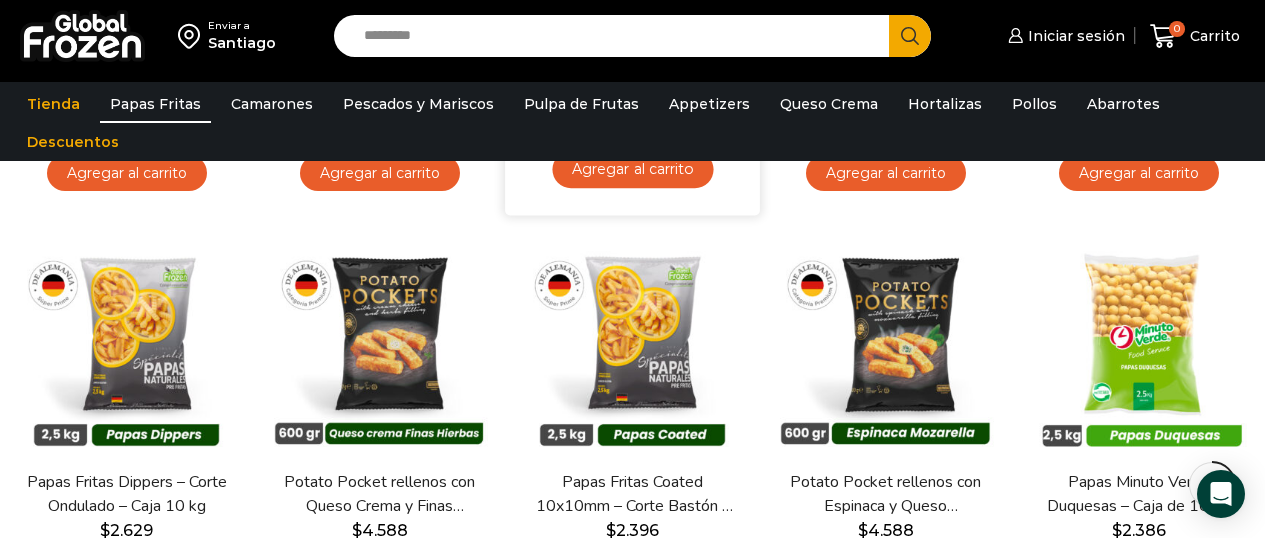 scroll, scrollTop: 509, scrollLeft: 0, axis: vertical 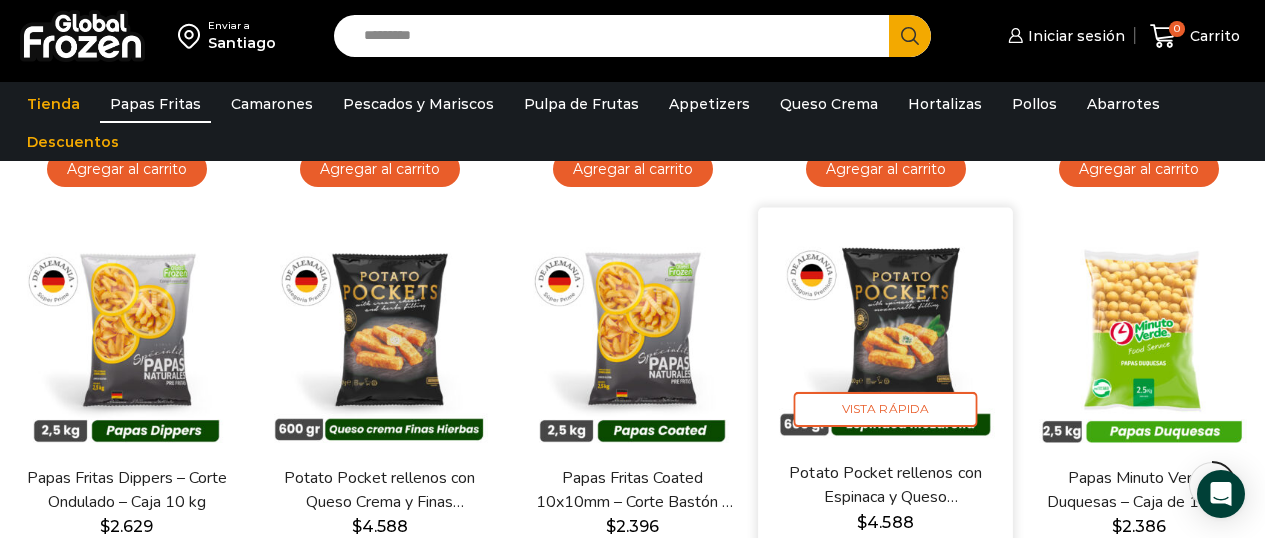 click at bounding box center [885, 335] 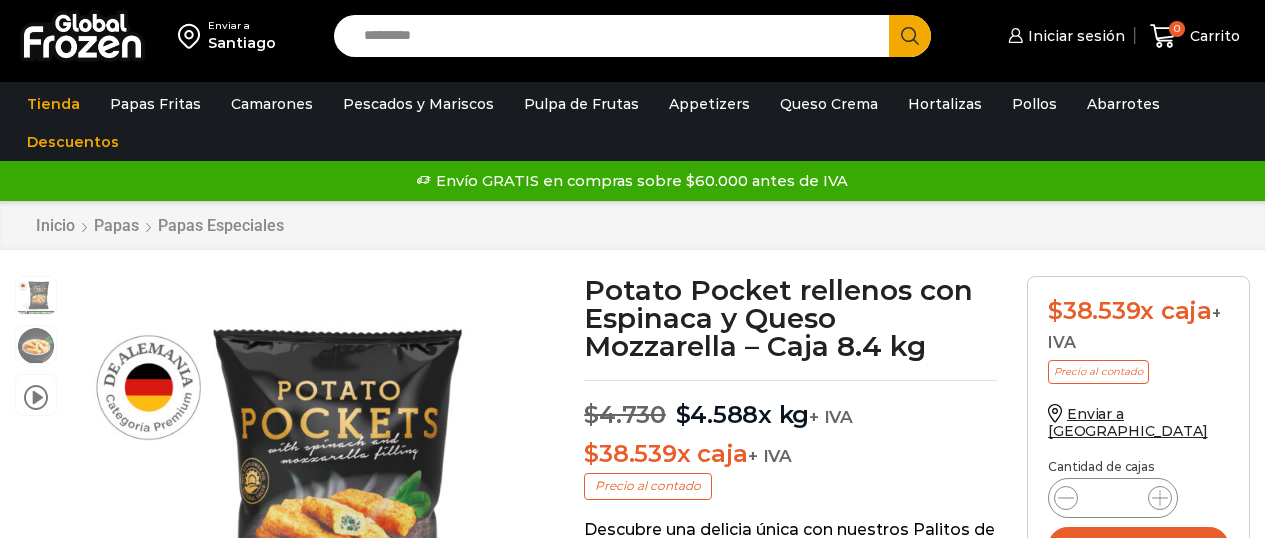 scroll, scrollTop: 1, scrollLeft: 0, axis: vertical 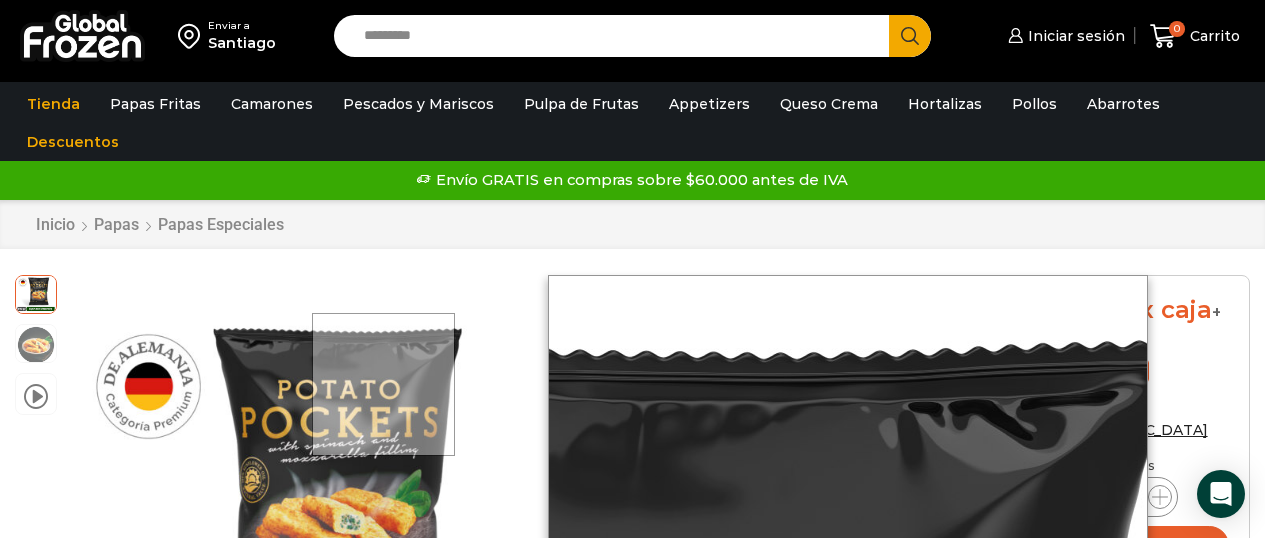 click at bounding box center (383, 384) 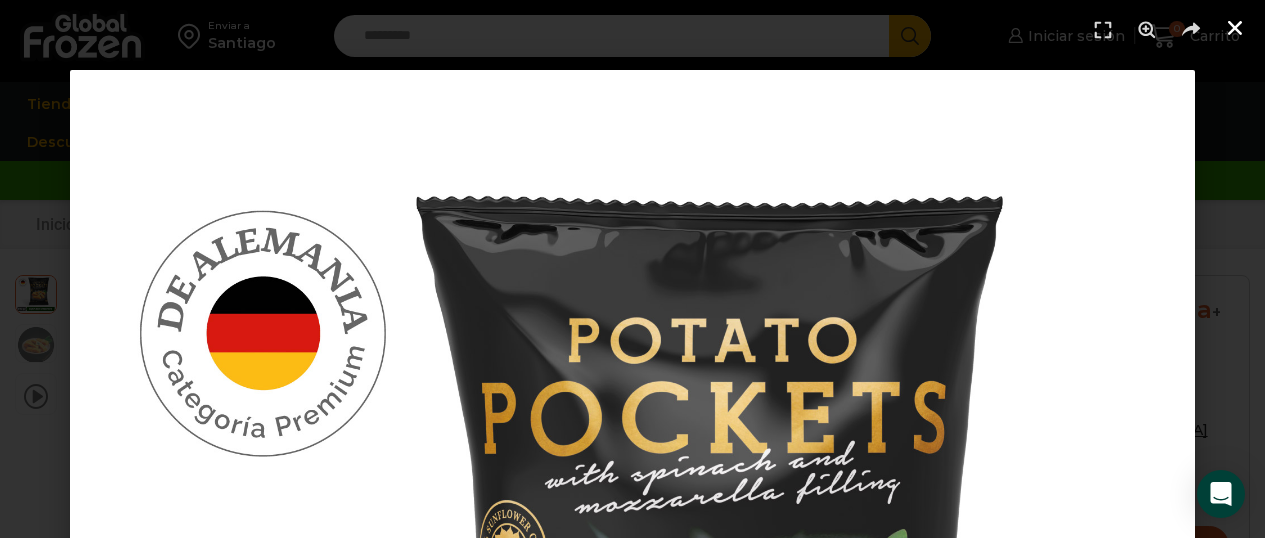 click 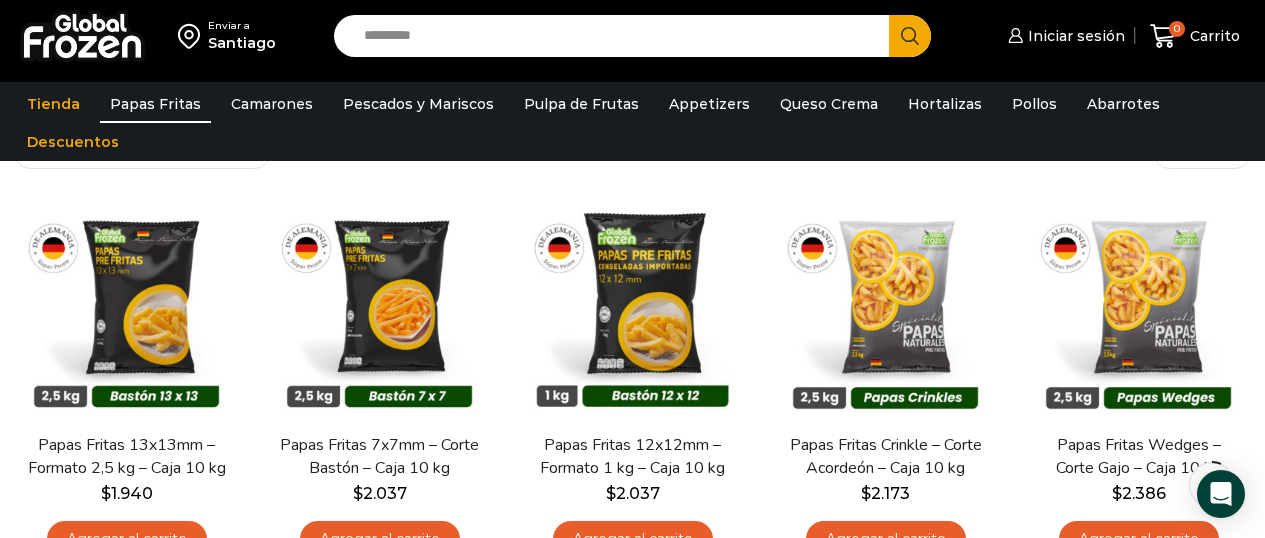 scroll, scrollTop: 0, scrollLeft: 0, axis: both 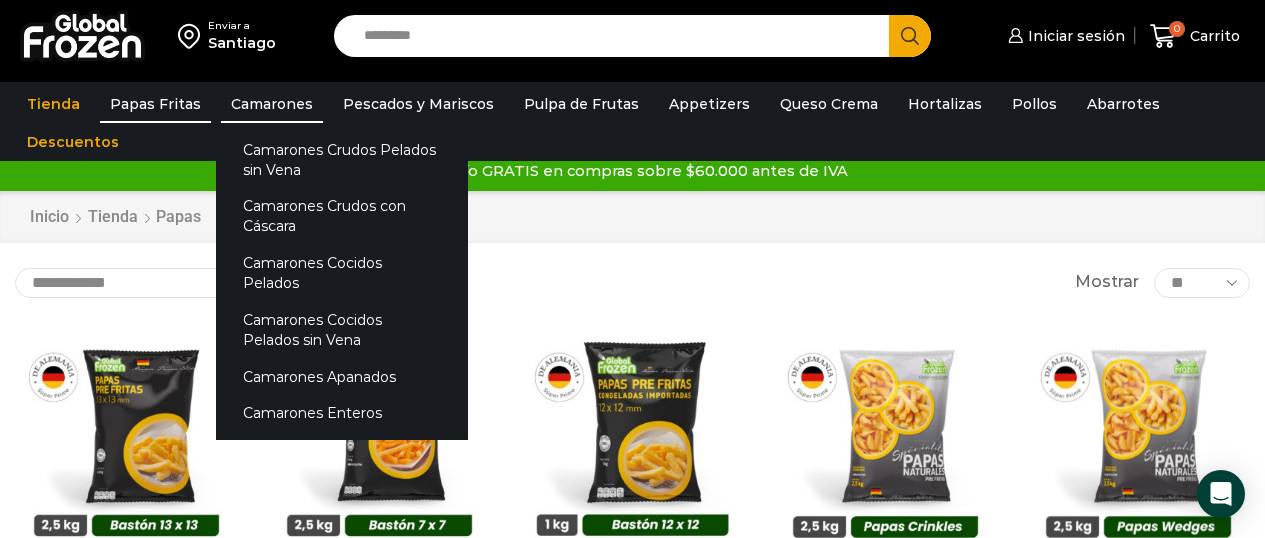 click on "Camarones" at bounding box center [272, 104] 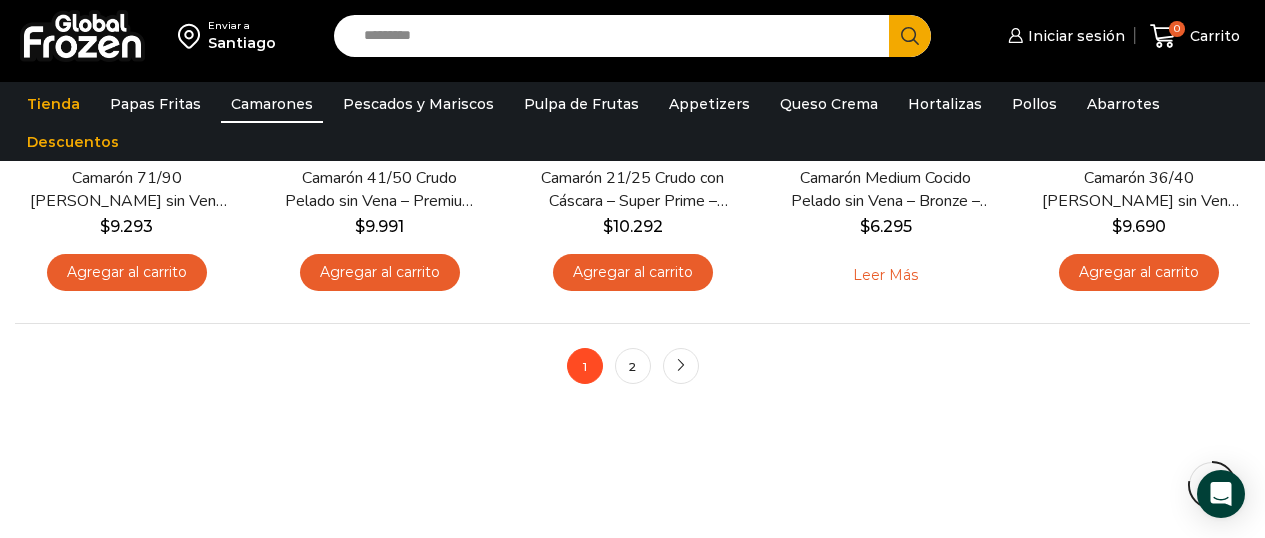 scroll, scrollTop: 1632, scrollLeft: 0, axis: vertical 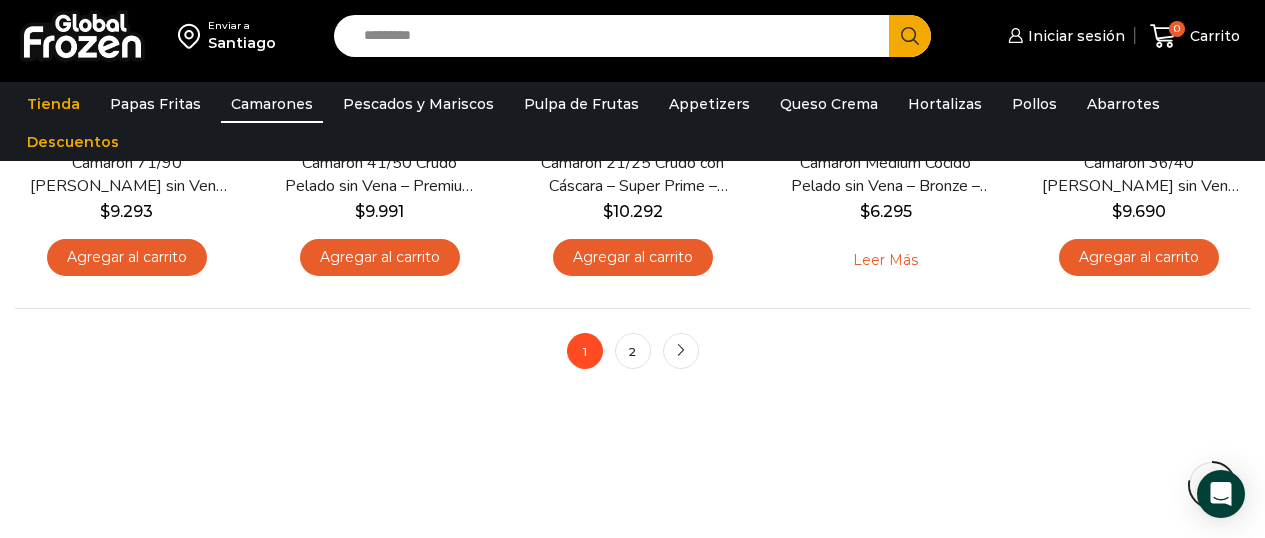 click on "2" at bounding box center (633, 351) 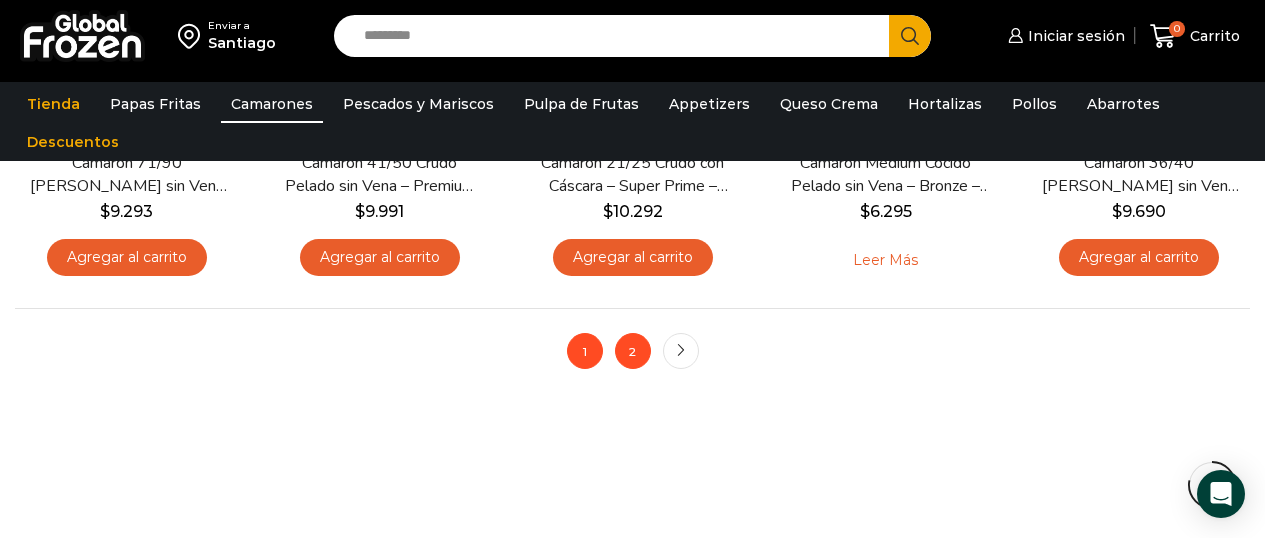 click on "2" at bounding box center [633, 351] 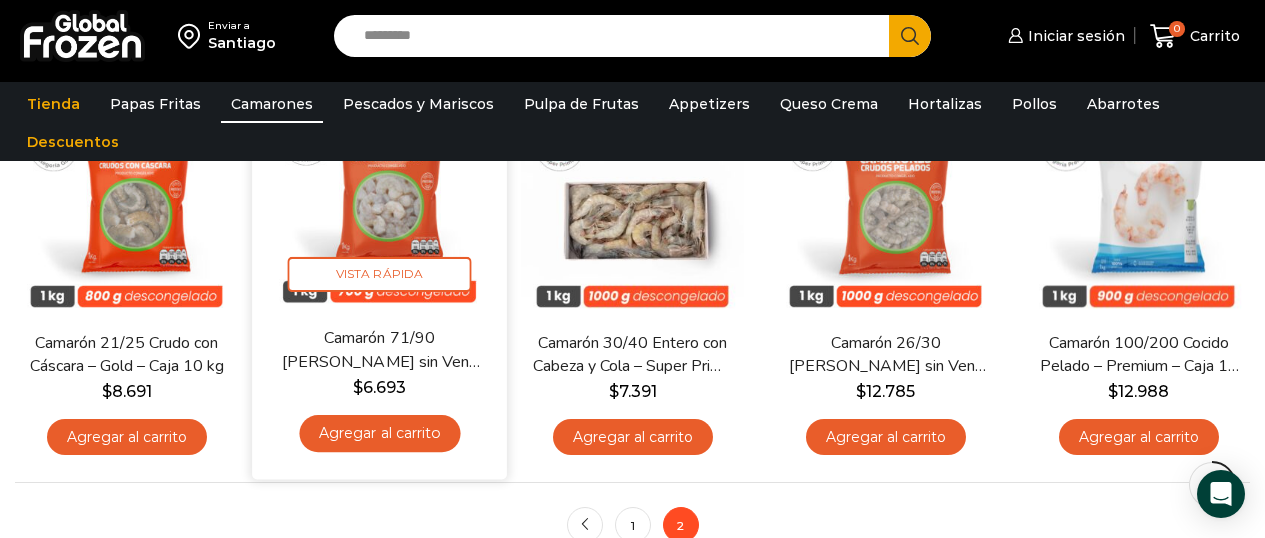 scroll, scrollTop: 252, scrollLeft: 0, axis: vertical 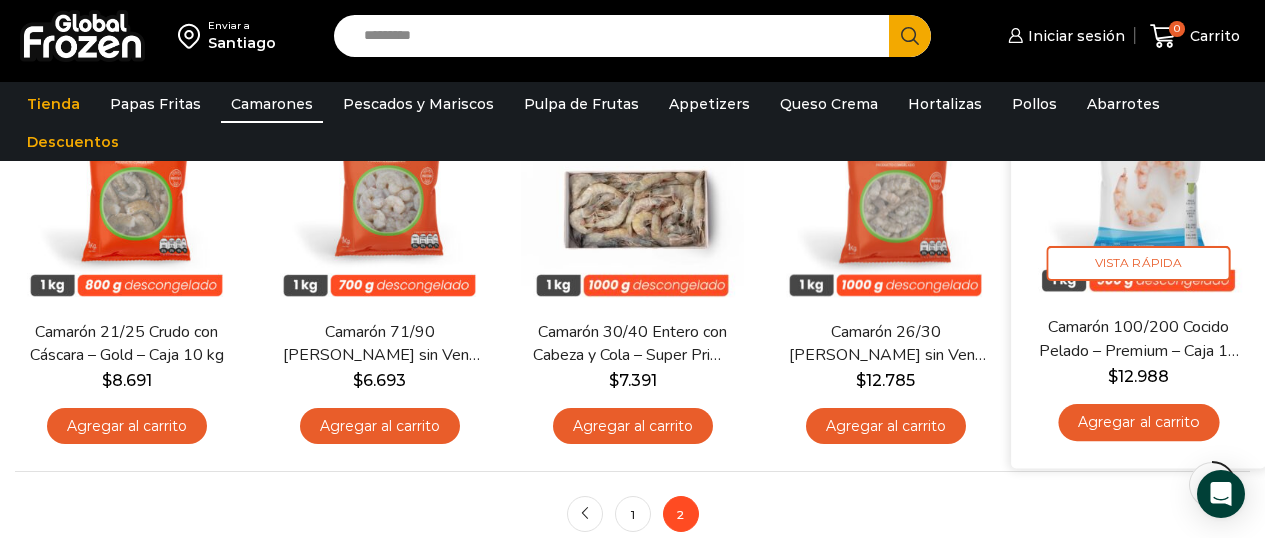 click at bounding box center (1138, 188) 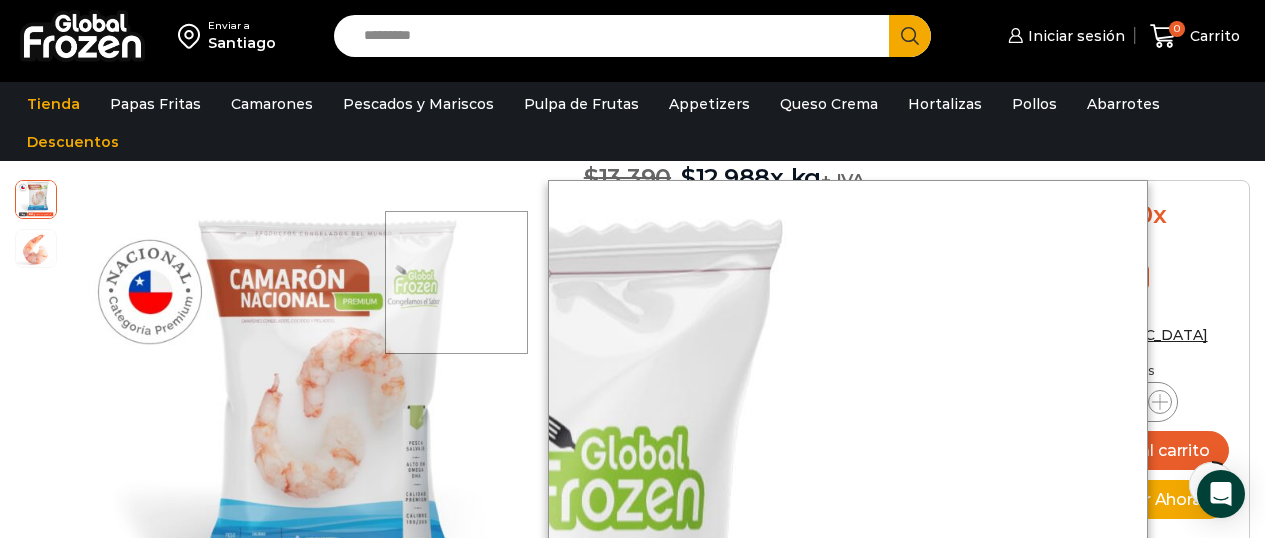 scroll, scrollTop: 238, scrollLeft: 0, axis: vertical 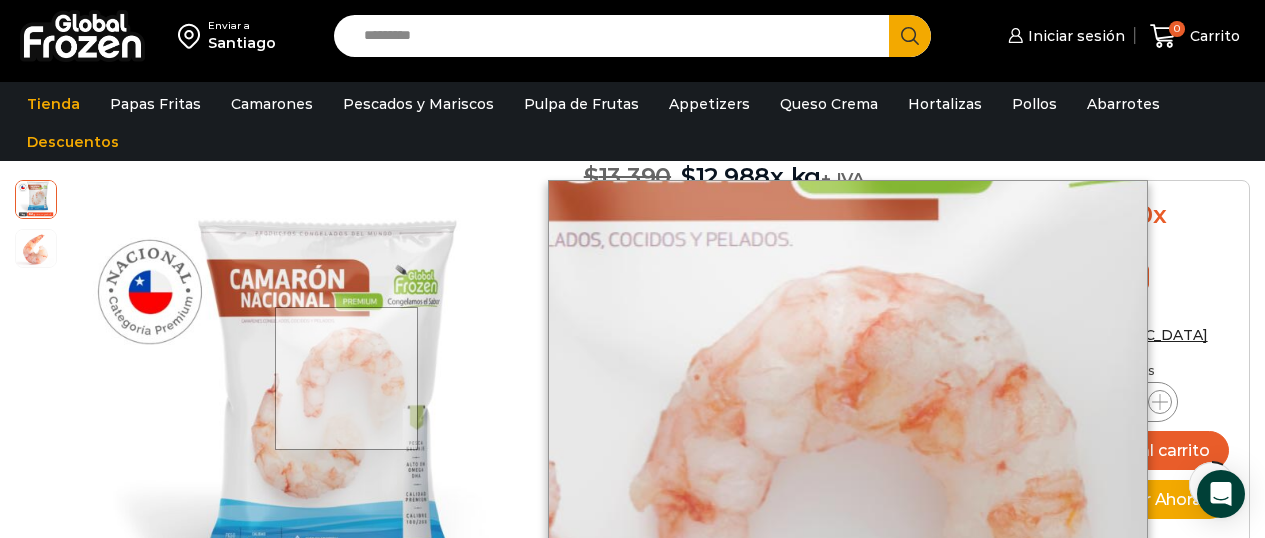 click at bounding box center (346, 378) 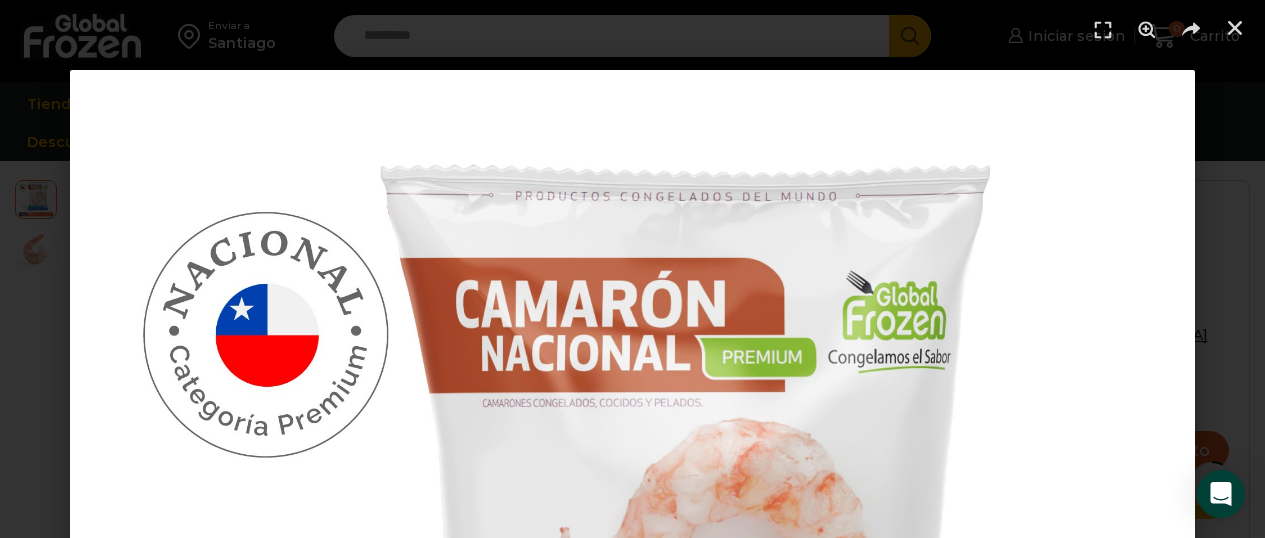 click at bounding box center (632, 632) 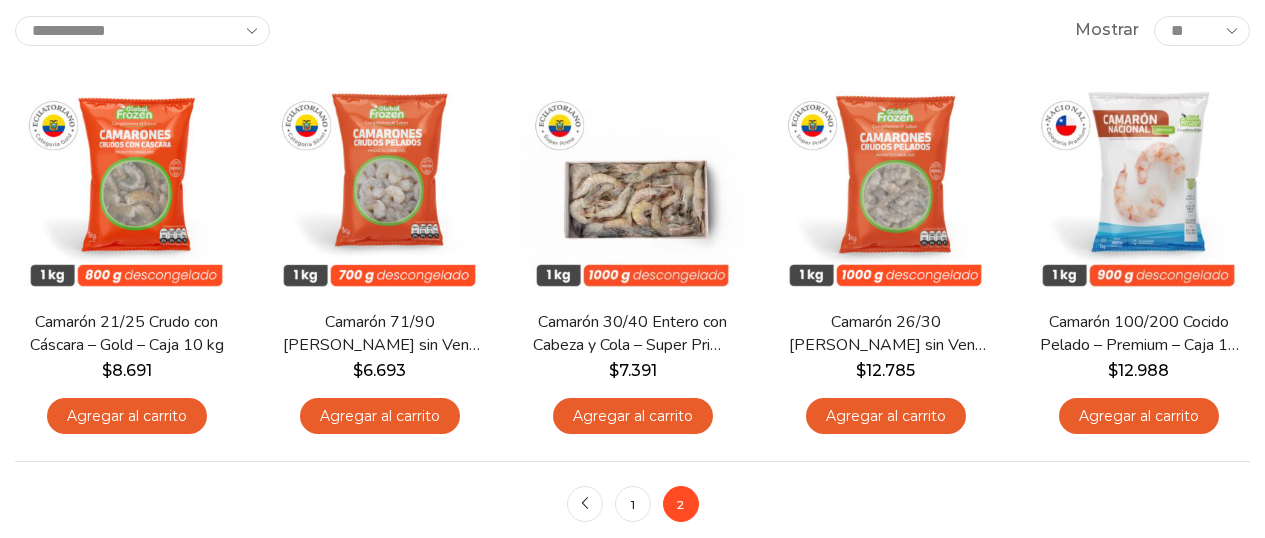 scroll, scrollTop: 252, scrollLeft: 0, axis: vertical 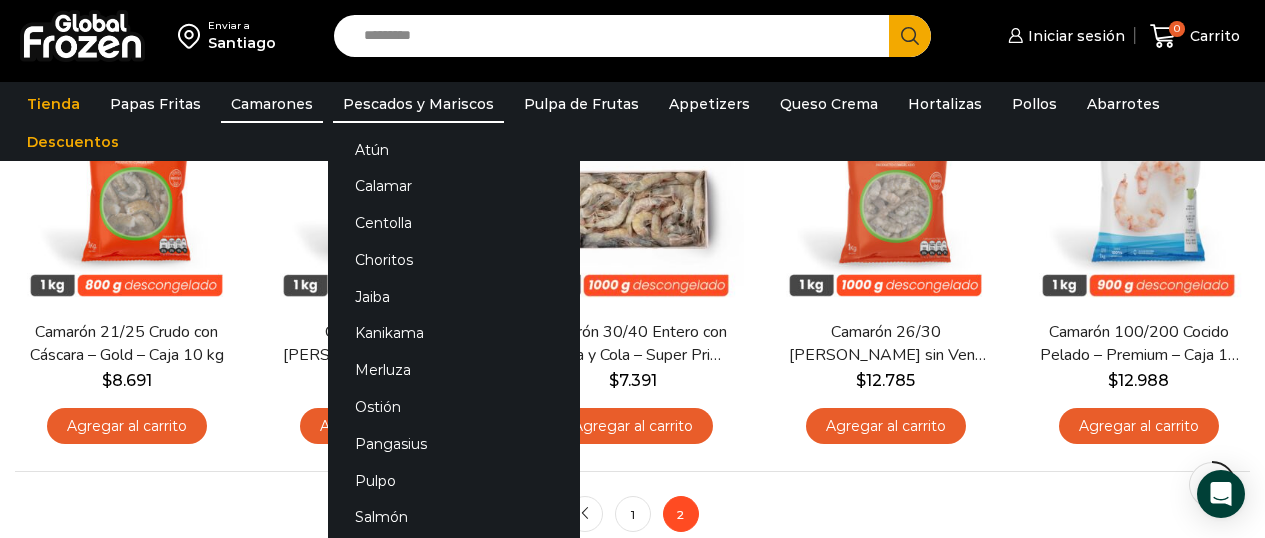 click on "Pescados y Mariscos" at bounding box center (418, 104) 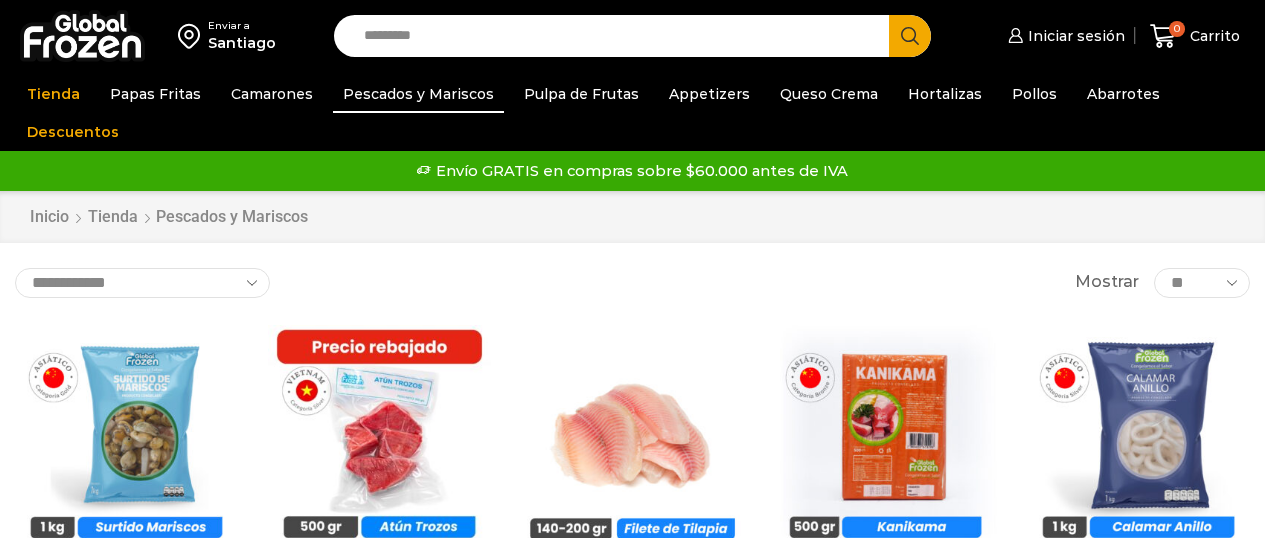 scroll, scrollTop: 0, scrollLeft: 0, axis: both 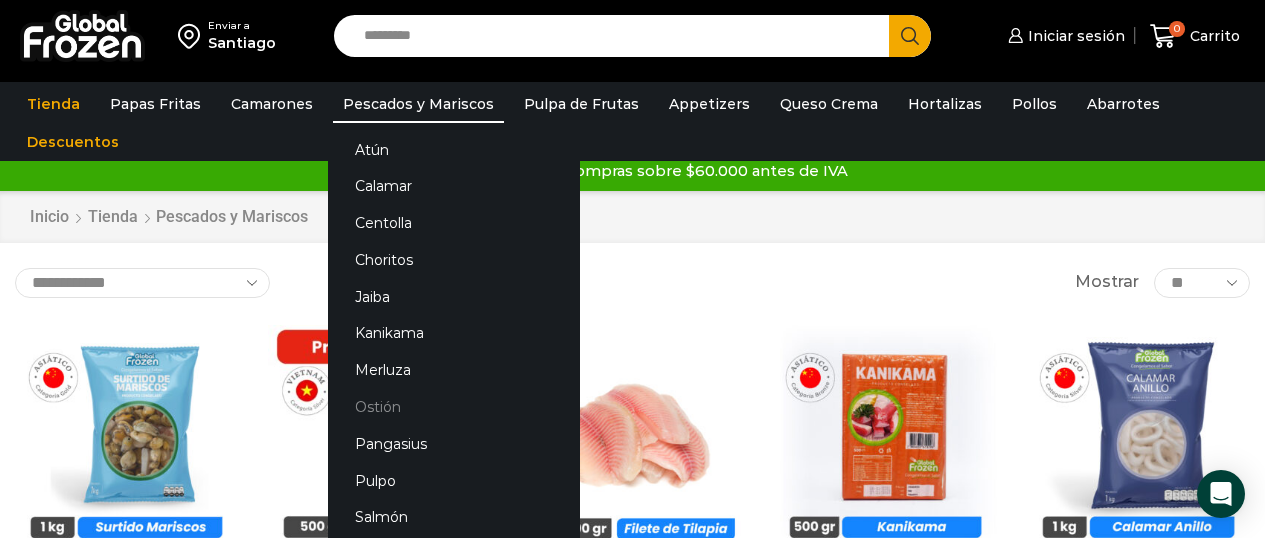 click on "Ostión" at bounding box center [454, 407] 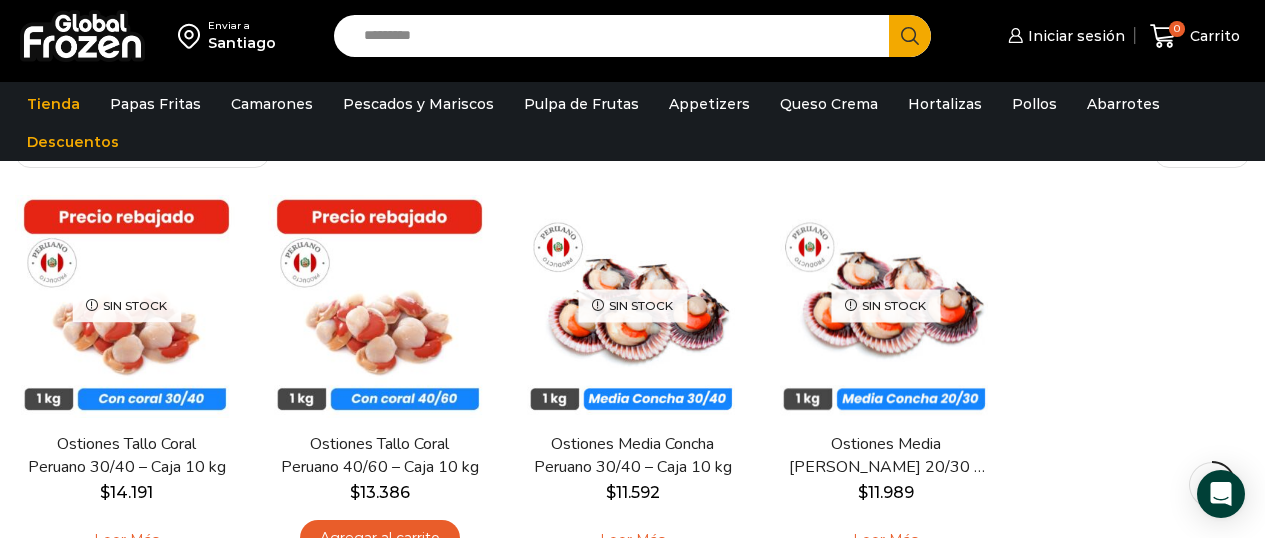 scroll, scrollTop: 135, scrollLeft: 0, axis: vertical 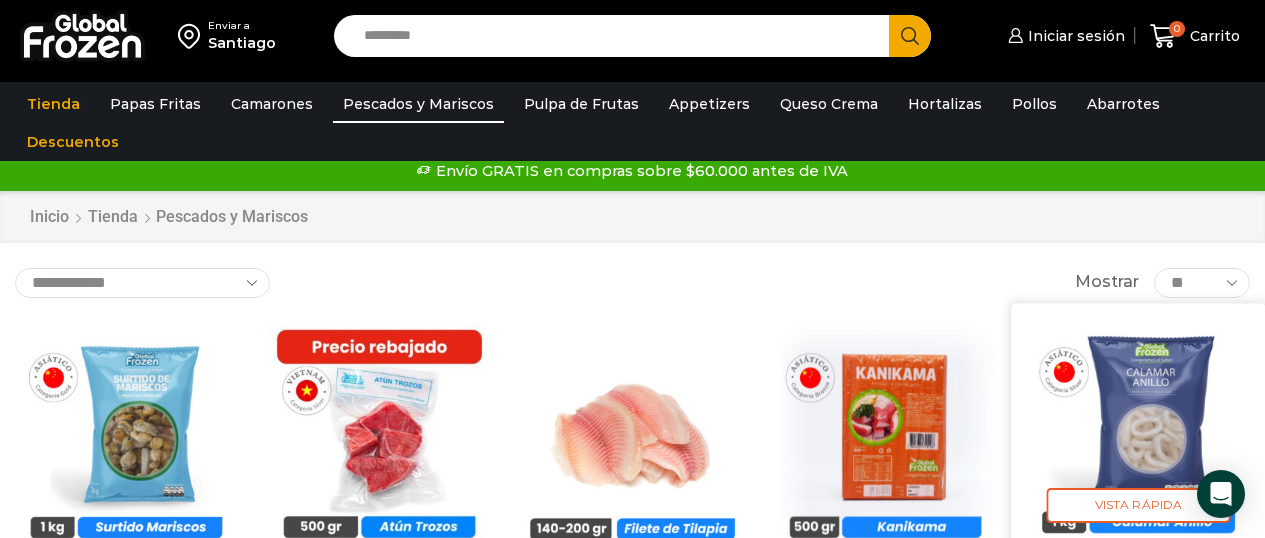 click at bounding box center (1138, 430) 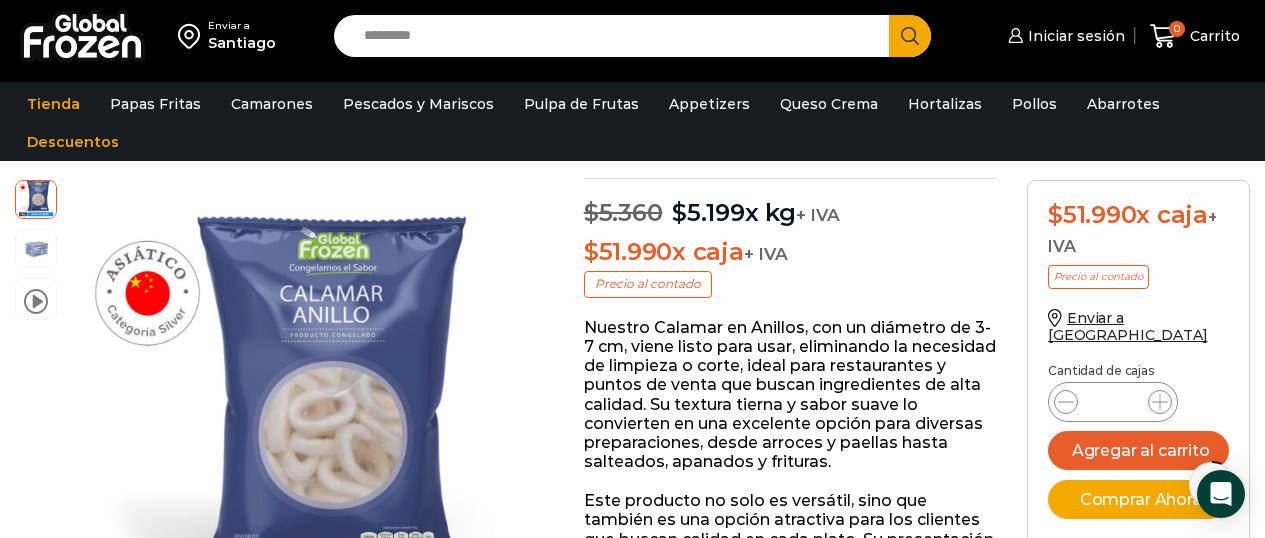 scroll, scrollTop: 183, scrollLeft: 0, axis: vertical 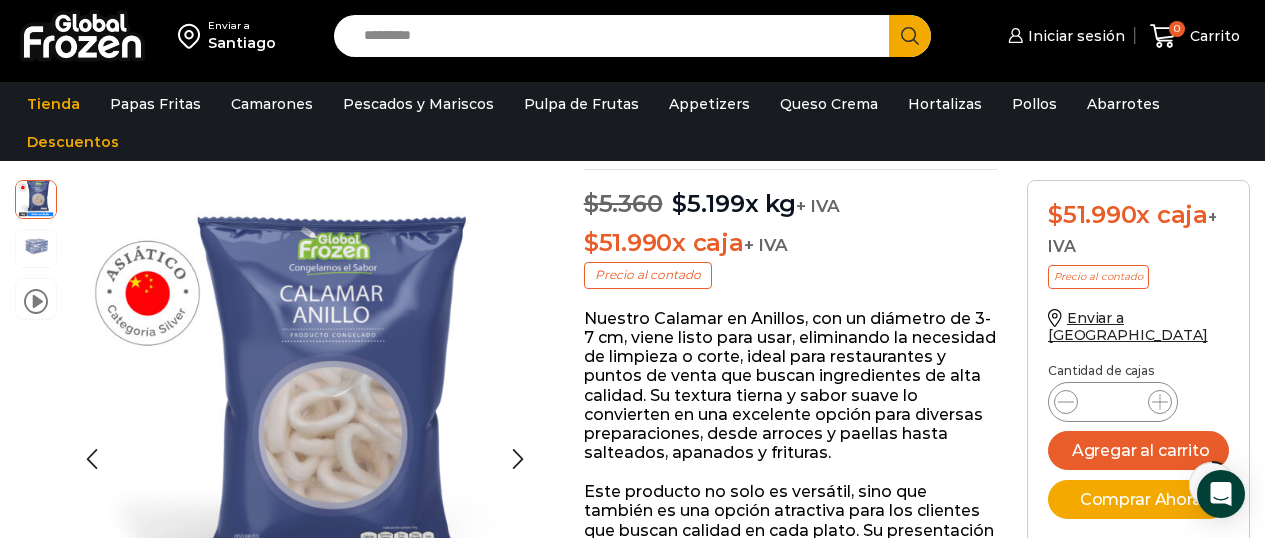click at bounding box center (36, 247) 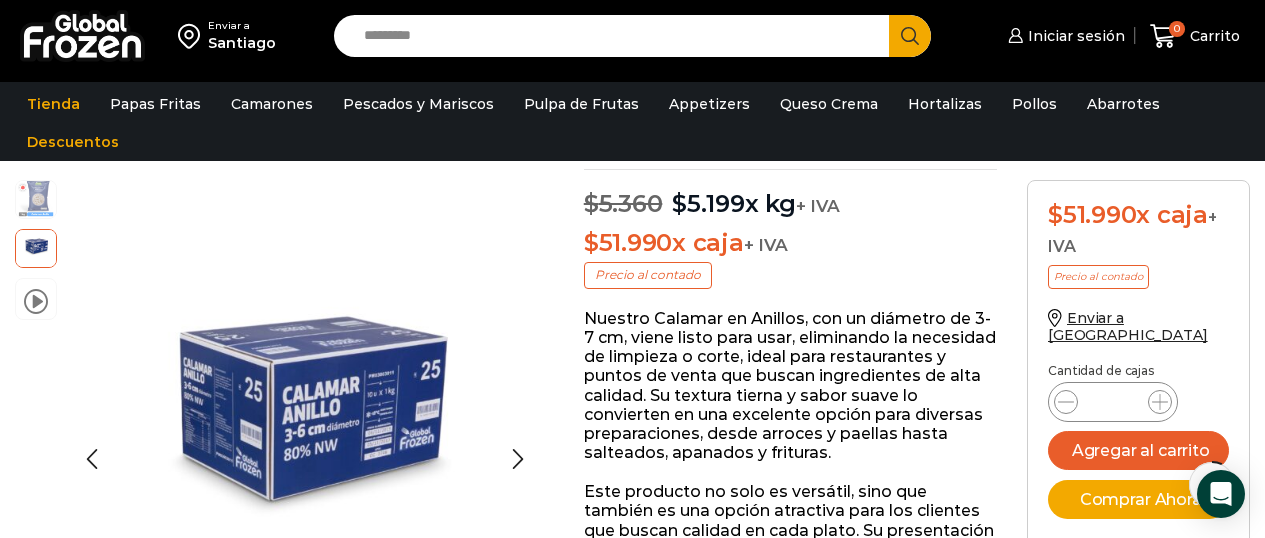 click at bounding box center (36, 198) 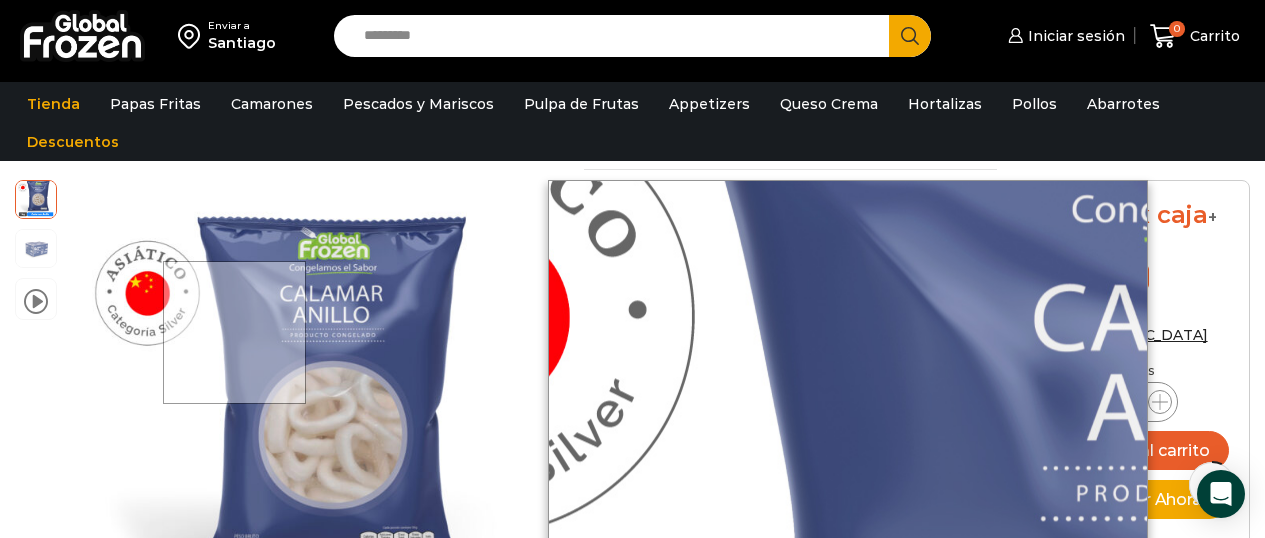 click at bounding box center [234, 332] 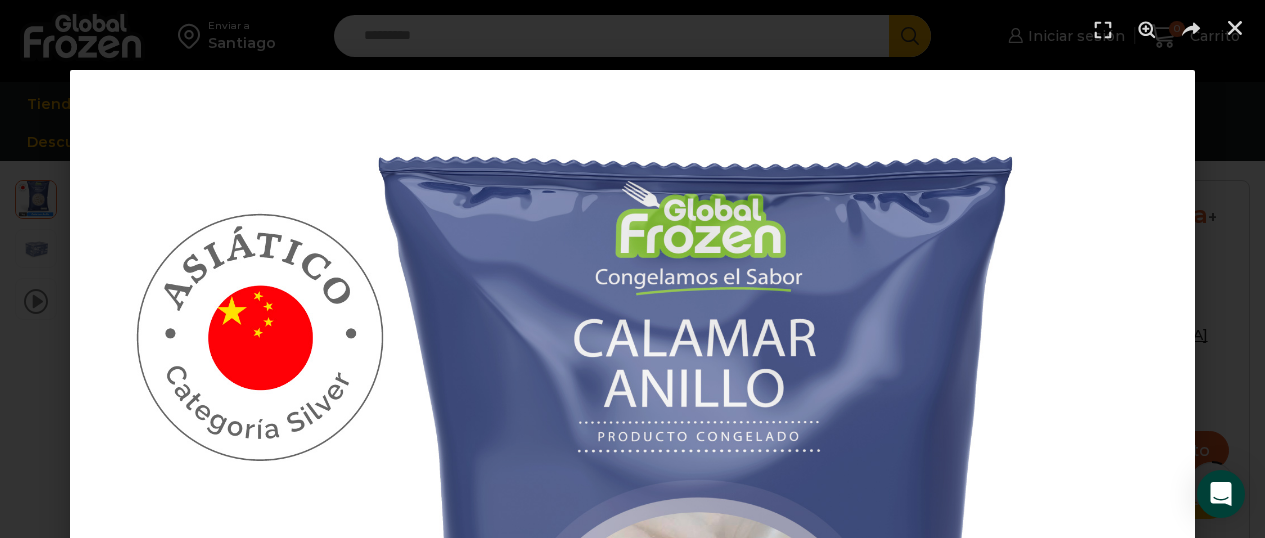 click at bounding box center [632, 632] 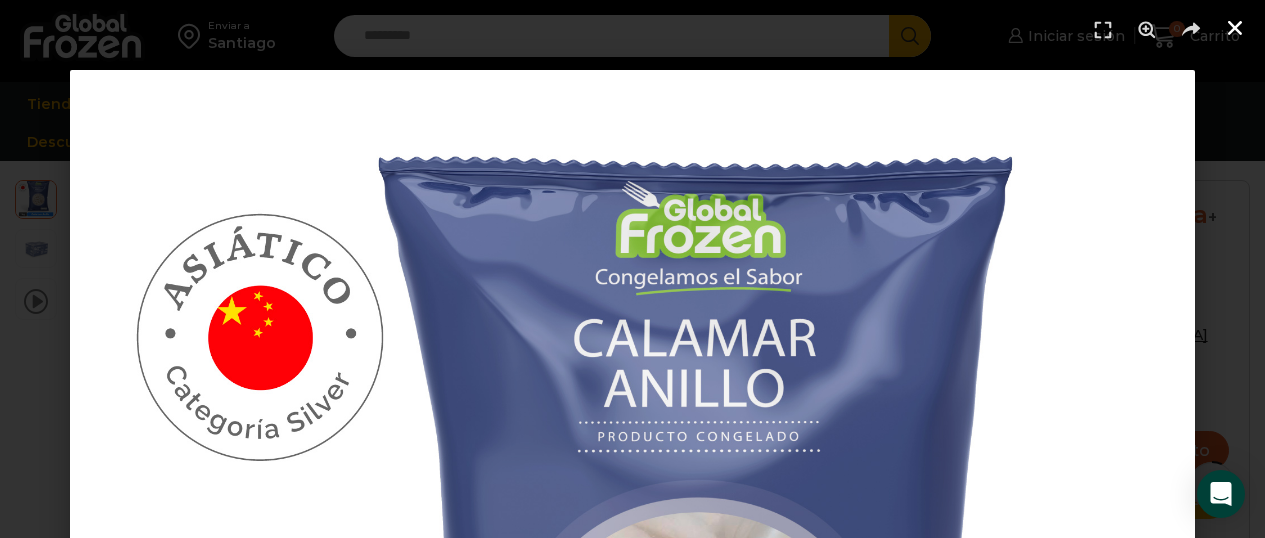 click 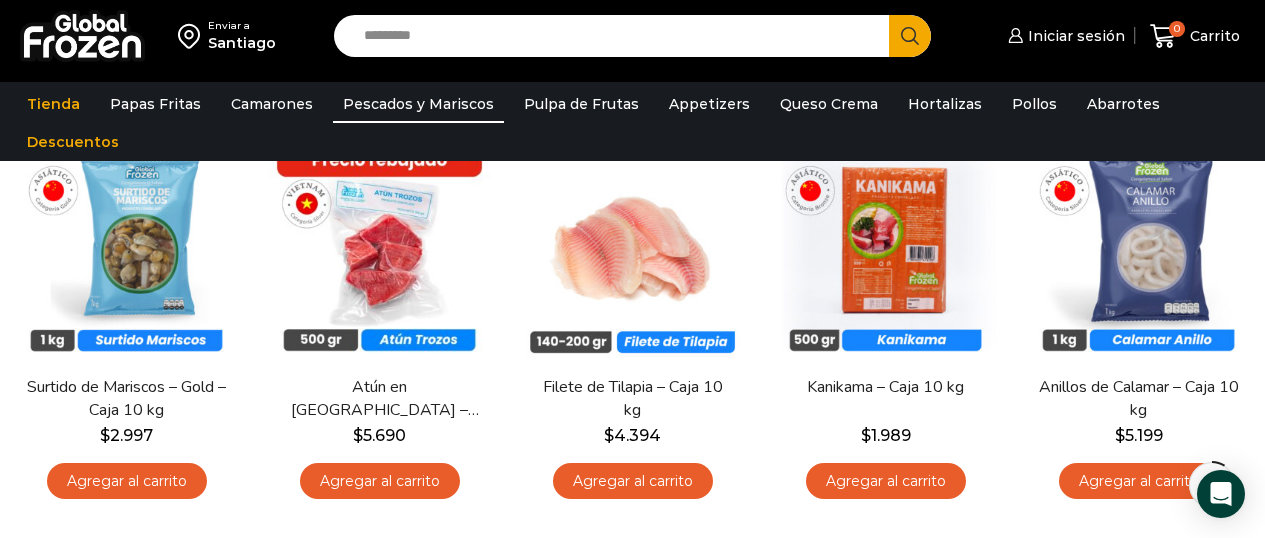 scroll, scrollTop: 198, scrollLeft: 0, axis: vertical 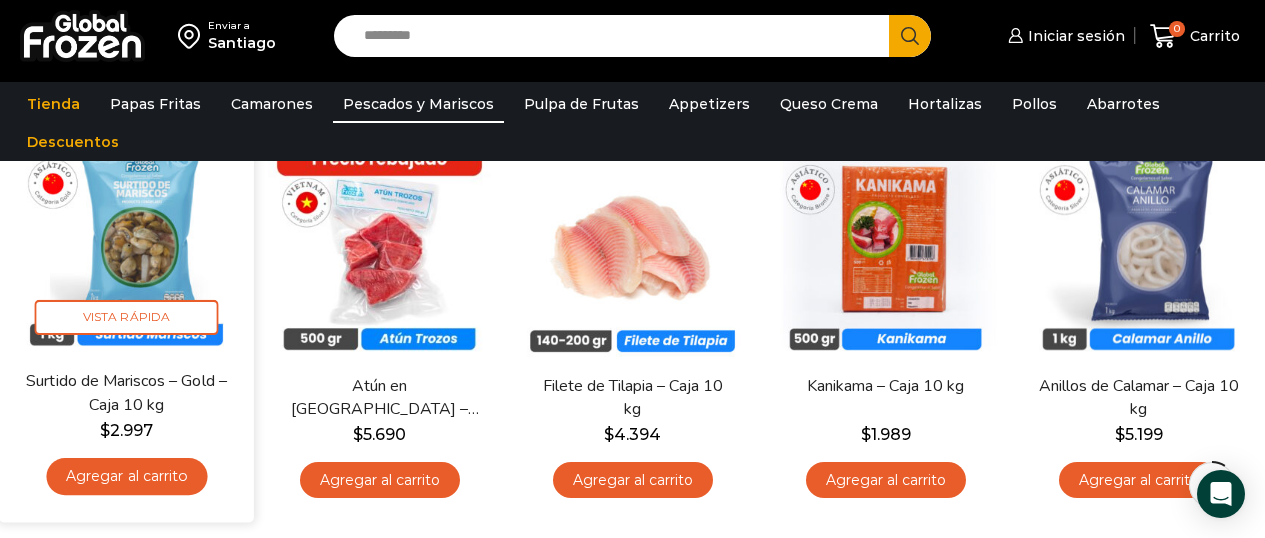 click at bounding box center [126, 242] 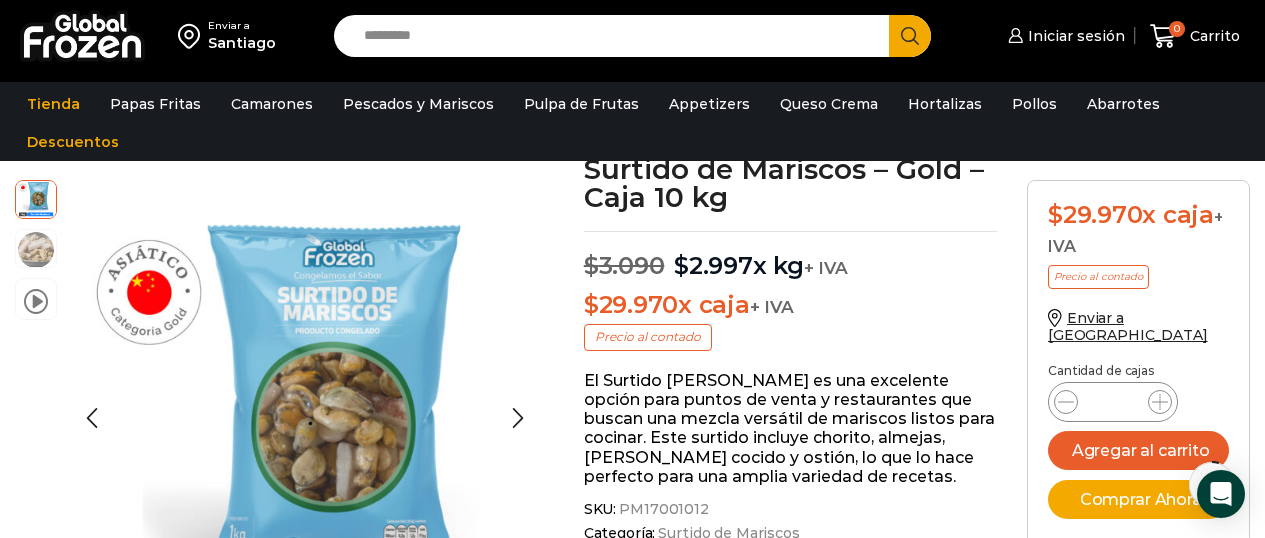 scroll, scrollTop: 130, scrollLeft: 0, axis: vertical 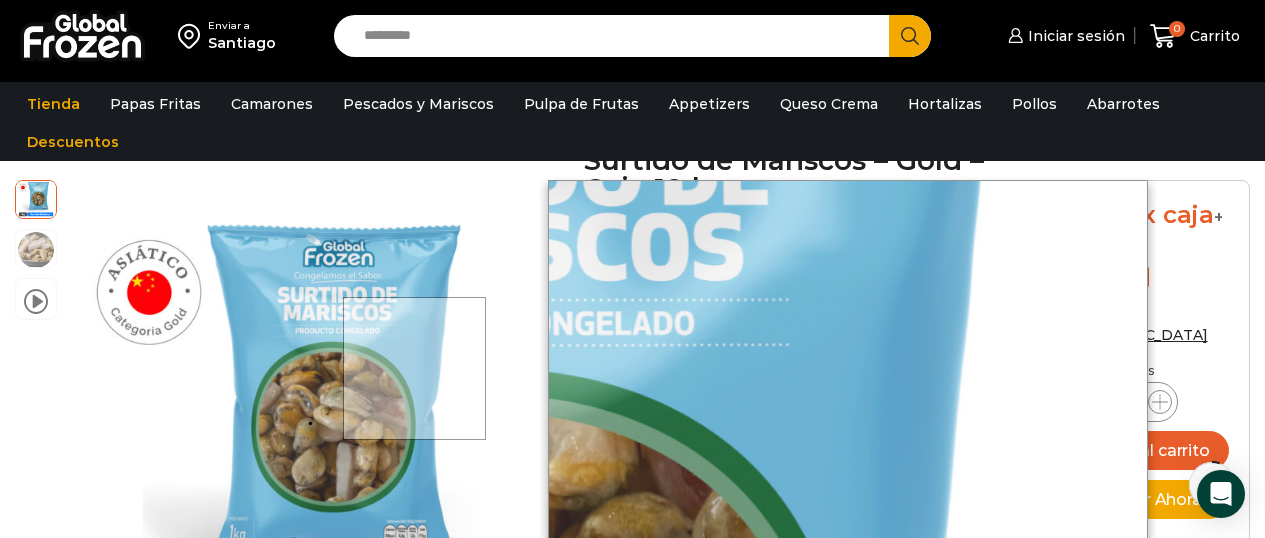 click at bounding box center [414, 368] 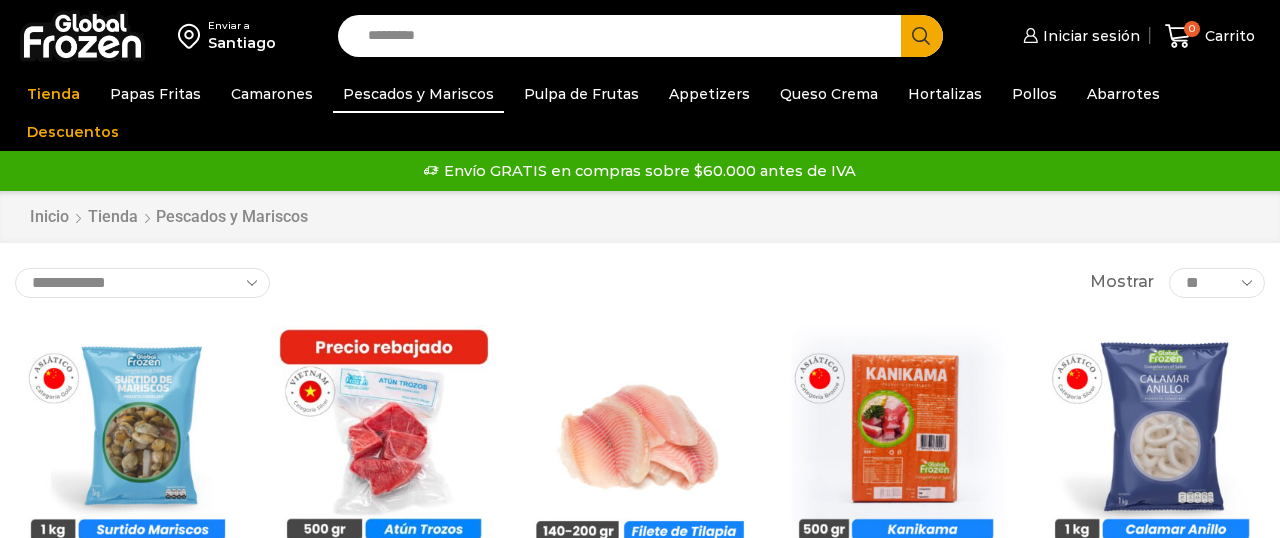 click on "Enviar a
Santiago
Search input
Search
Iniciar sesión" at bounding box center (640, 1112) 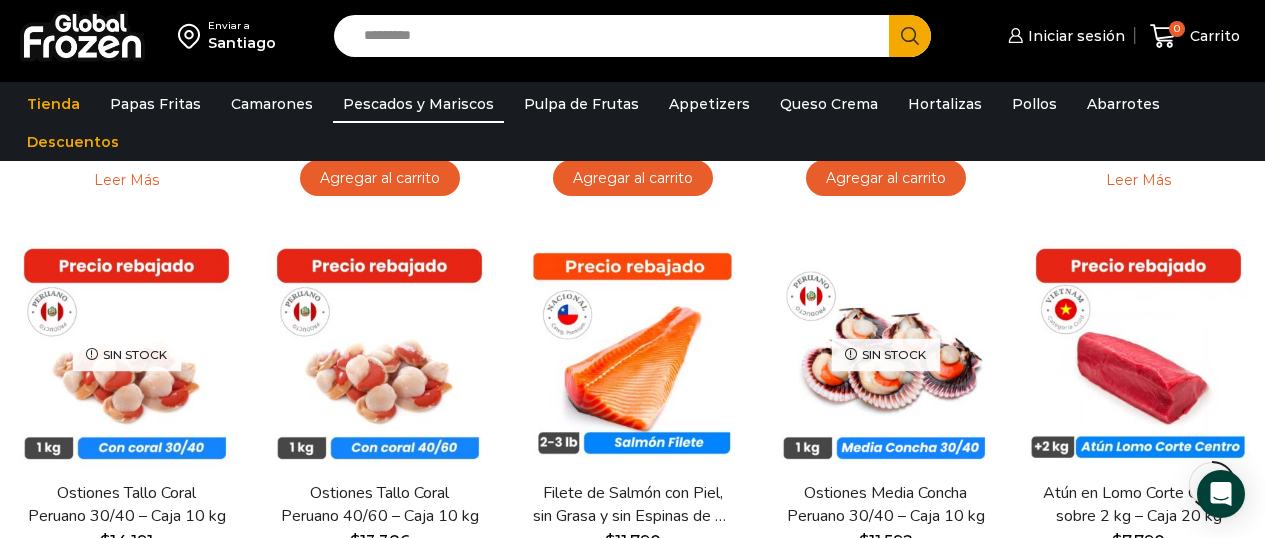 scroll, scrollTop: 1316, scrollLeft: 0, axis: vertical 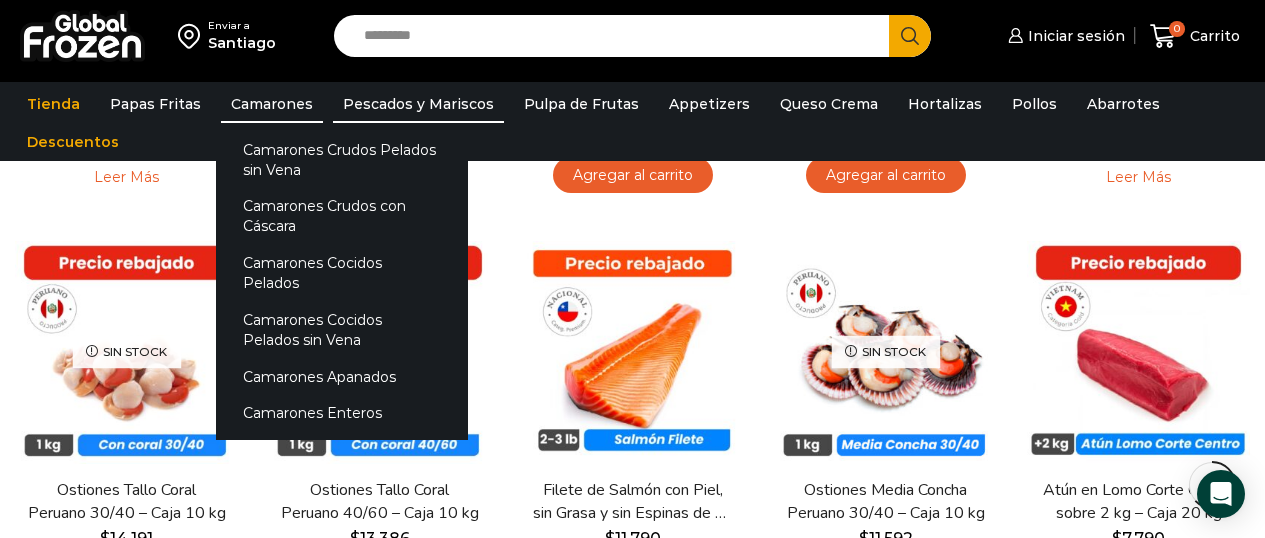 click on "Camarones" at bounding box center (272, 104) 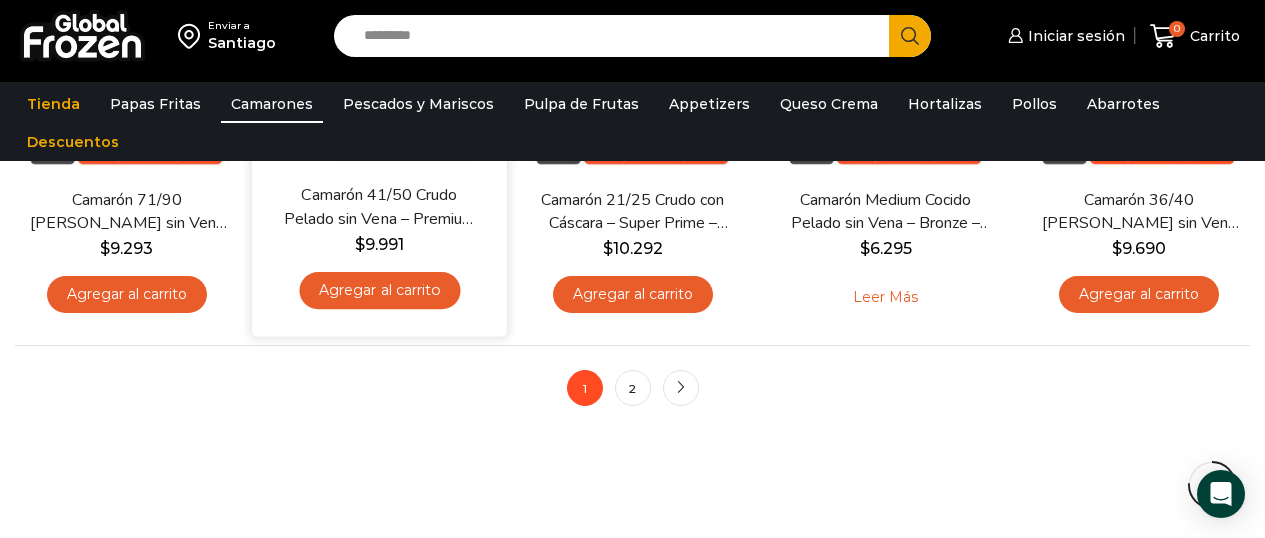 scroll, scrollTop: 1596, scrollLeft: 0, axis: vertical 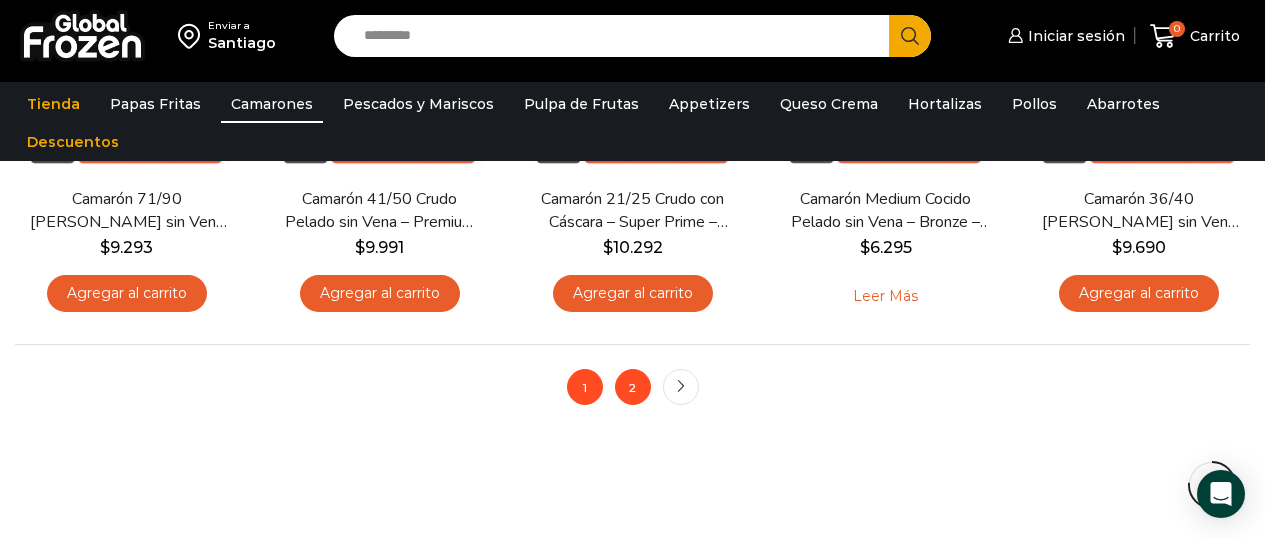 click on "2" at bounding box center [633, 387] 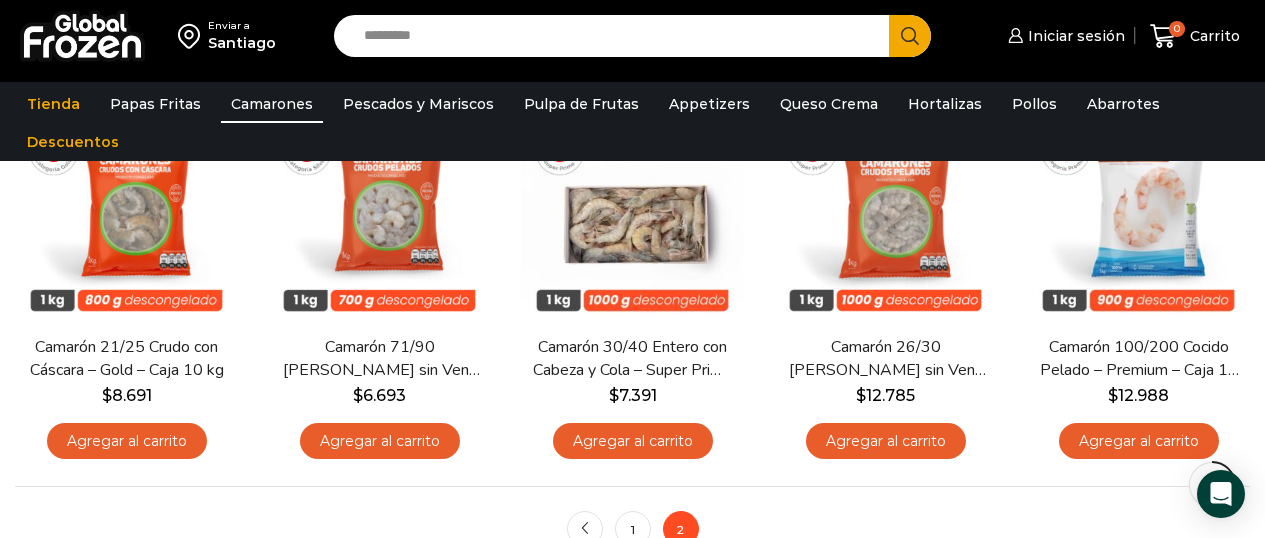 scroll, scrollTop: 234, scrollLeft: 0, axis: vertical 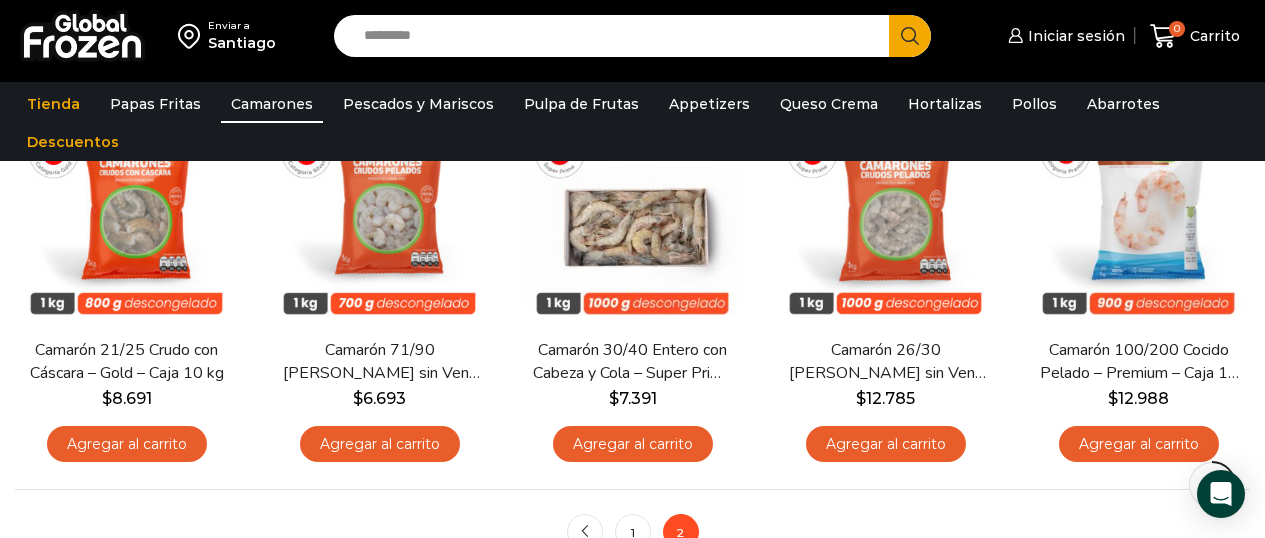 click on "Search input" at bounding box center [617, 36] 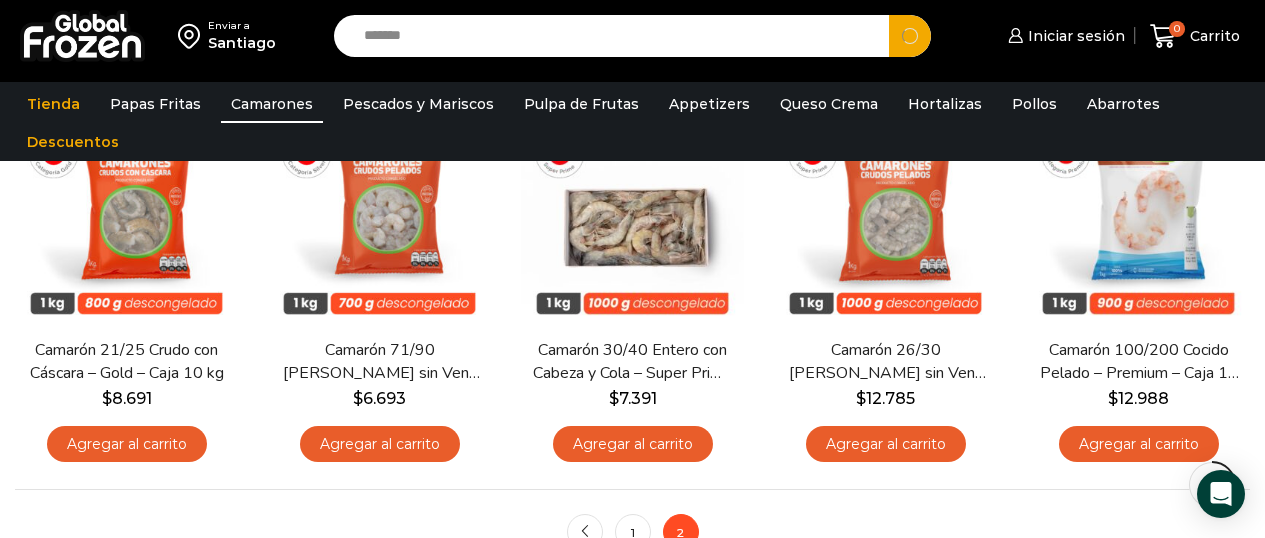 type on "*******" 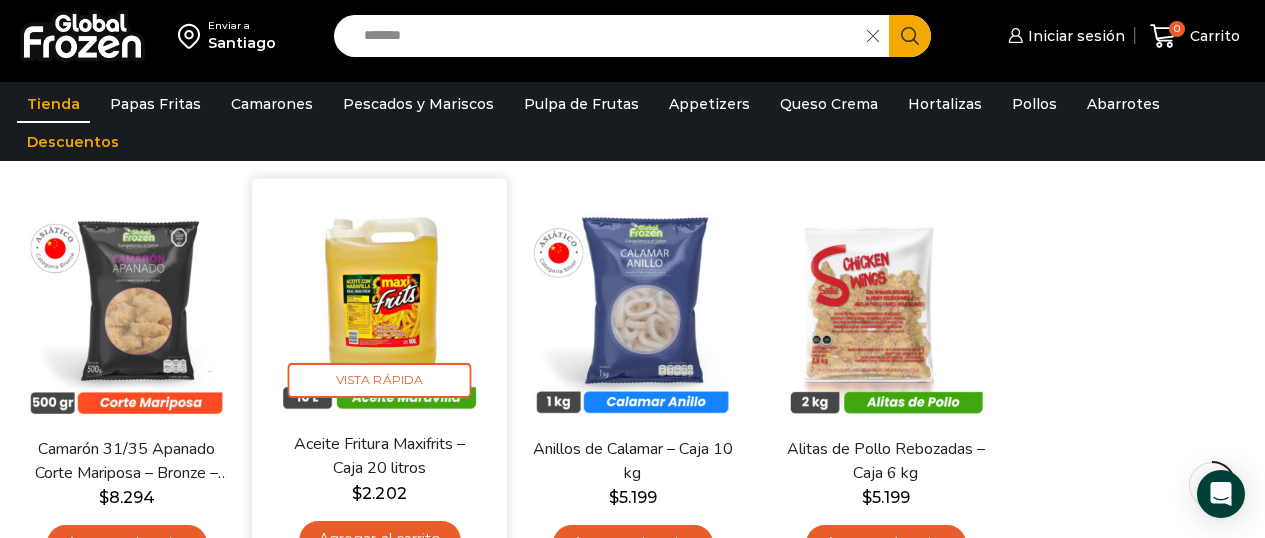 scroll, scrollTop: 192, scrollLeft: 0, axis: vertical 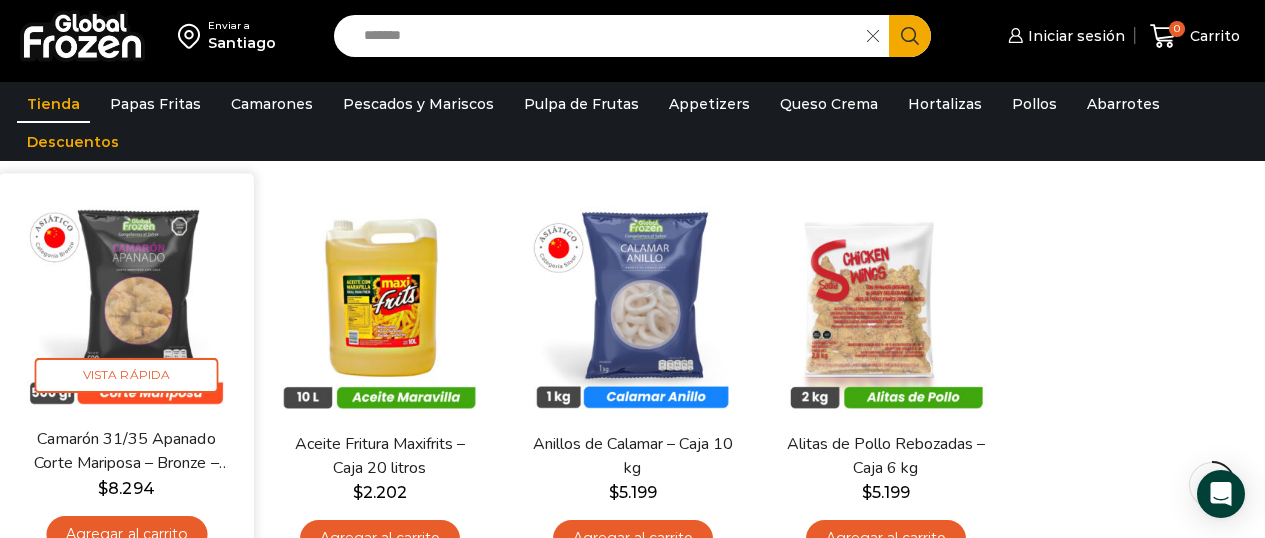 click at bounding box center (126, 301) 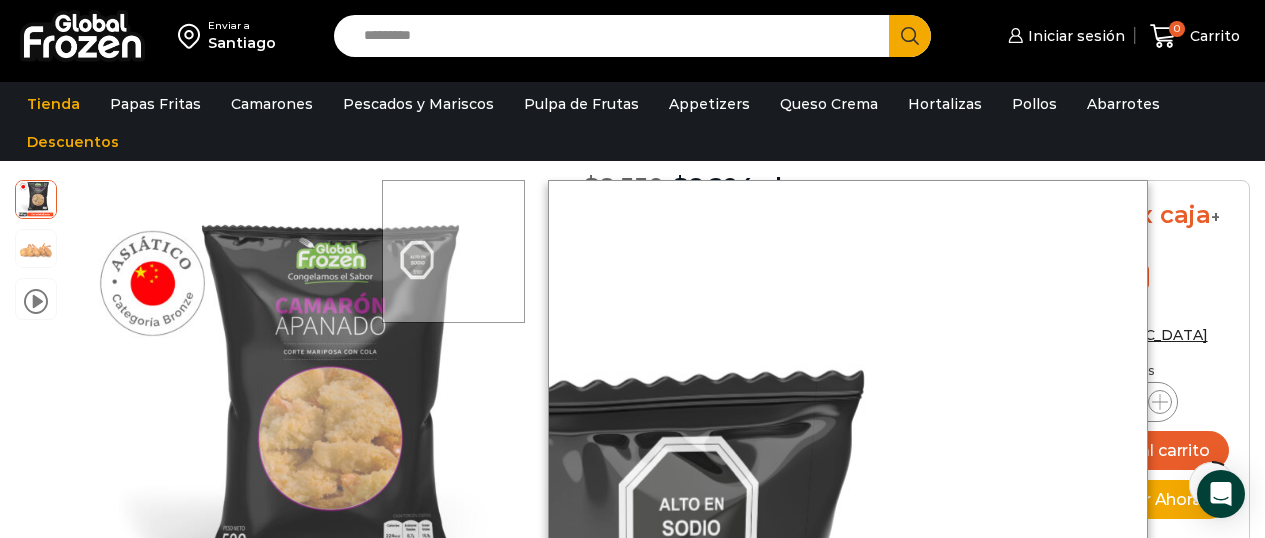 scroll, scrollTop: 229, scrollLeft: 0, axis: vertical 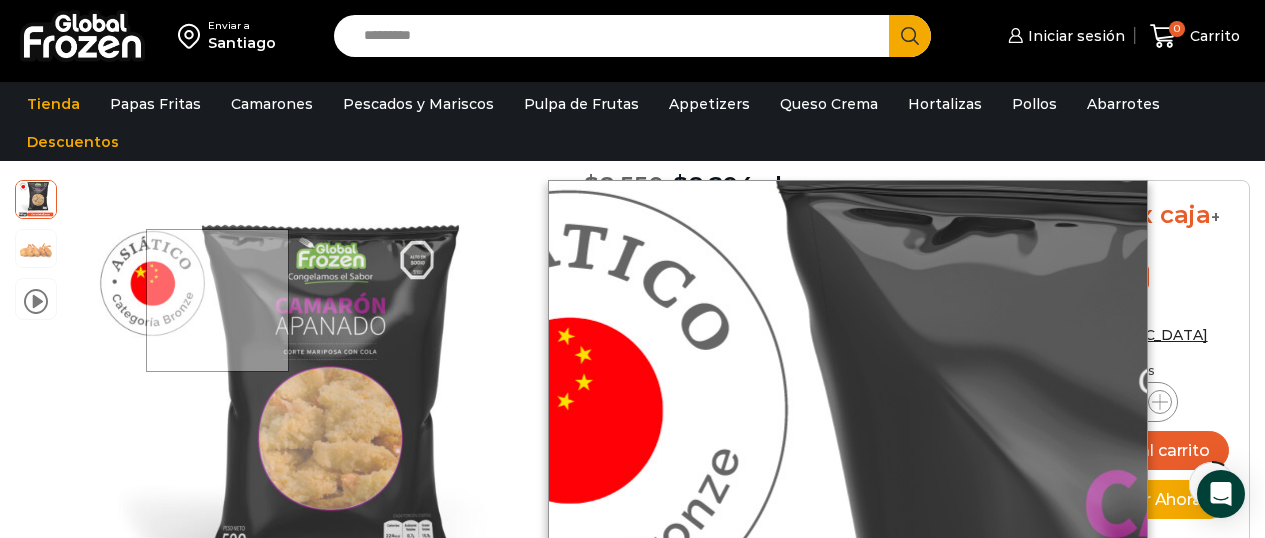 click at bounding box center [217, 300] 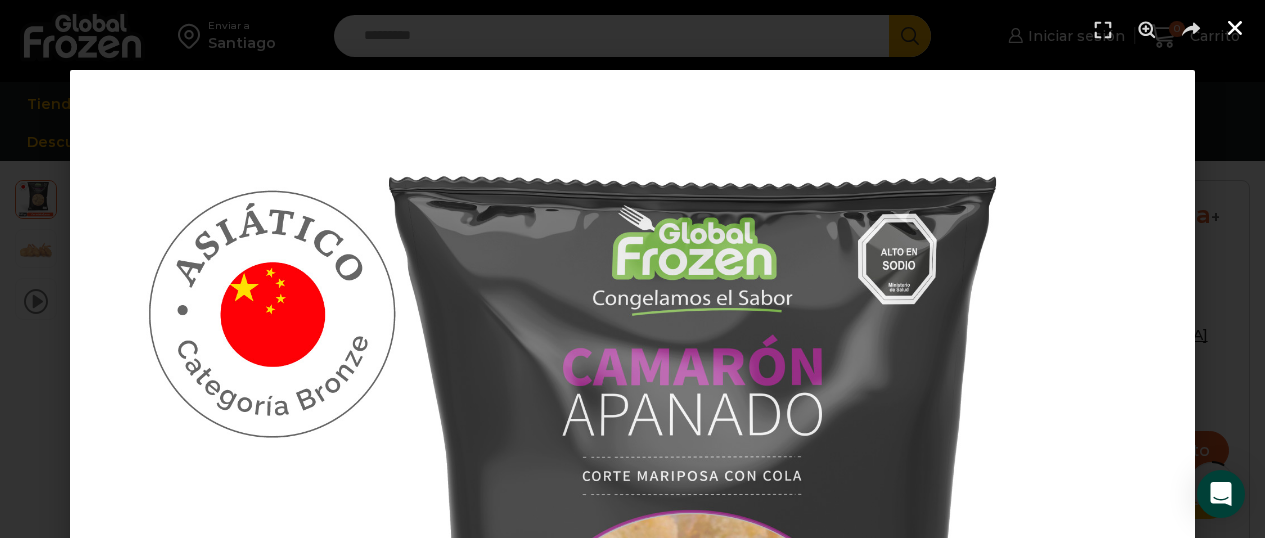 click 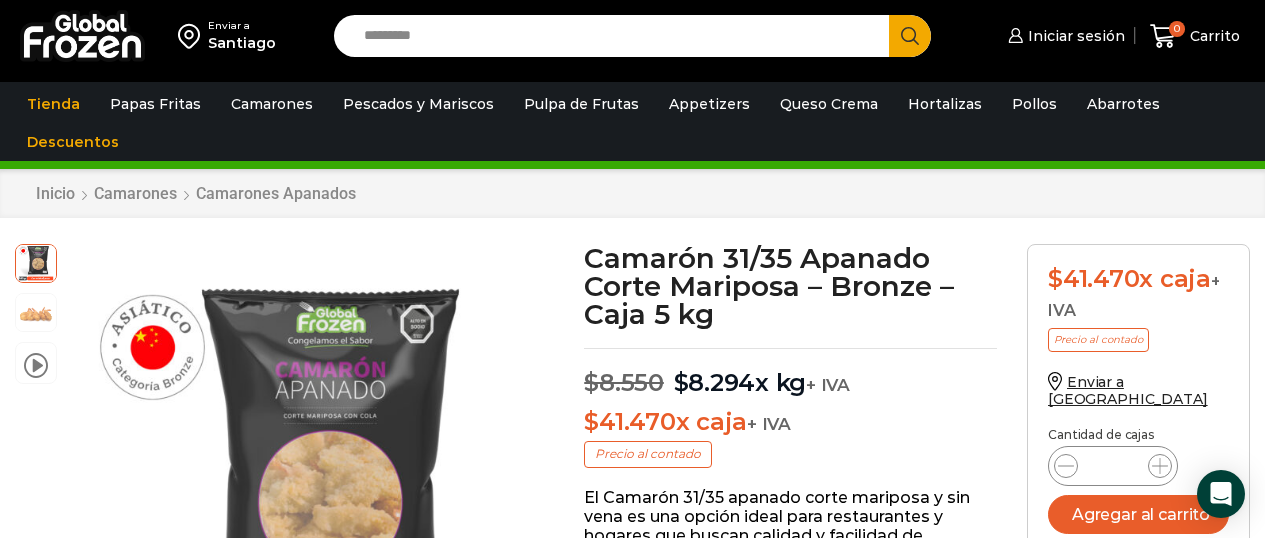 scroll, scrollTop: 13, scrollLeft: 0, axis: vertical 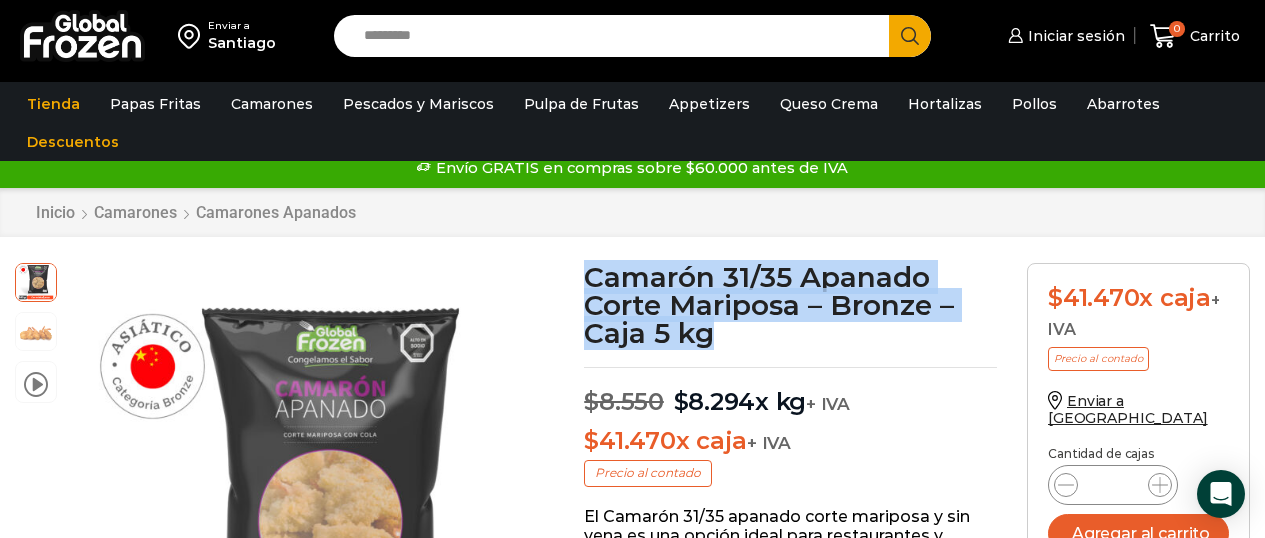 drag, startPoint x: 732, startPoint y: 338, endPoint x: 590, endPoint y: 290, distance: 149.8933 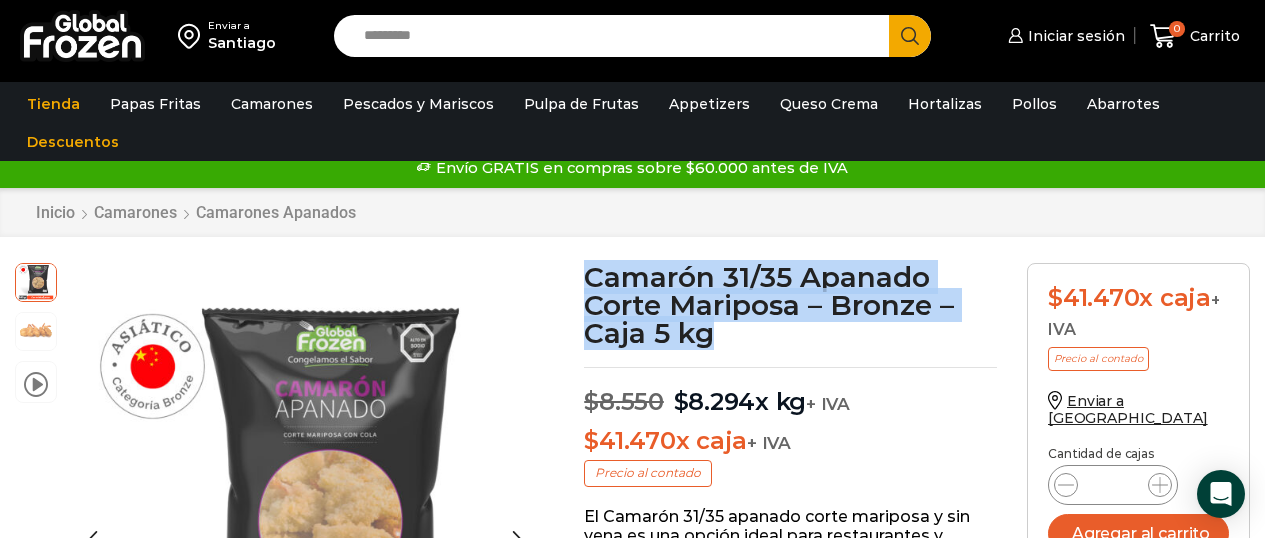 click at bounding box center [36, 330] 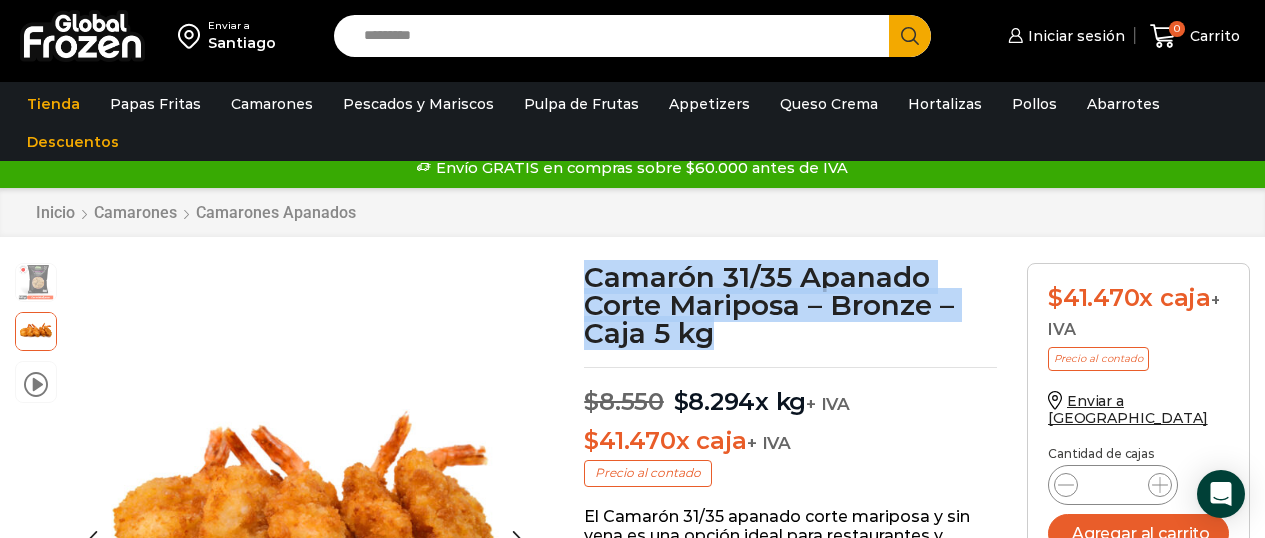 click at bounding box center (36, 281) 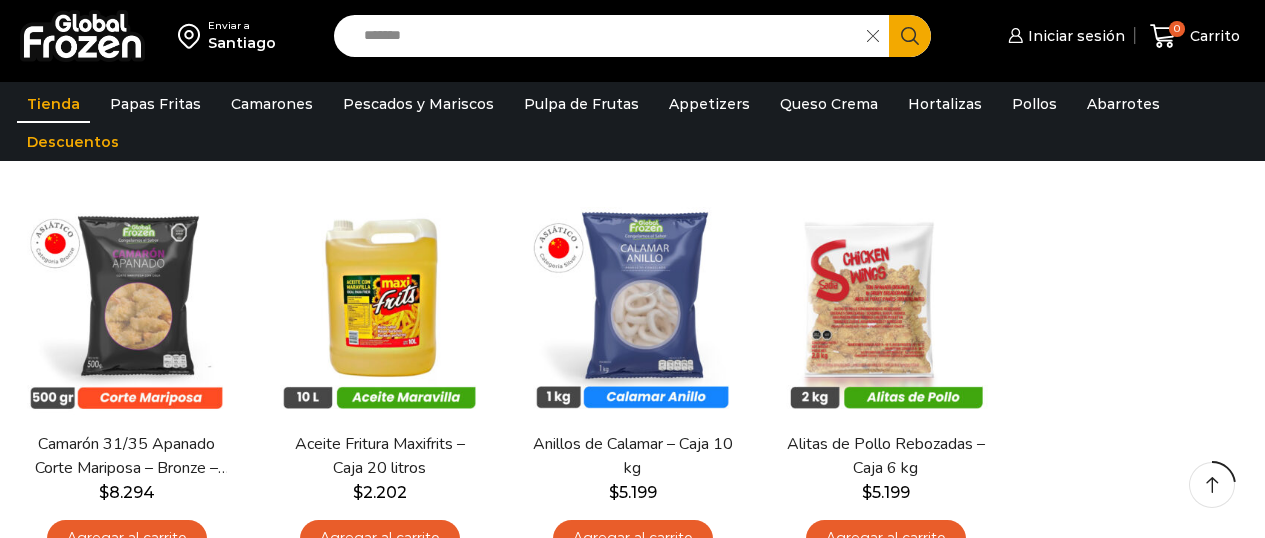 scroll, scrollTop: 192, scrollLeft: 0, axis: vertical 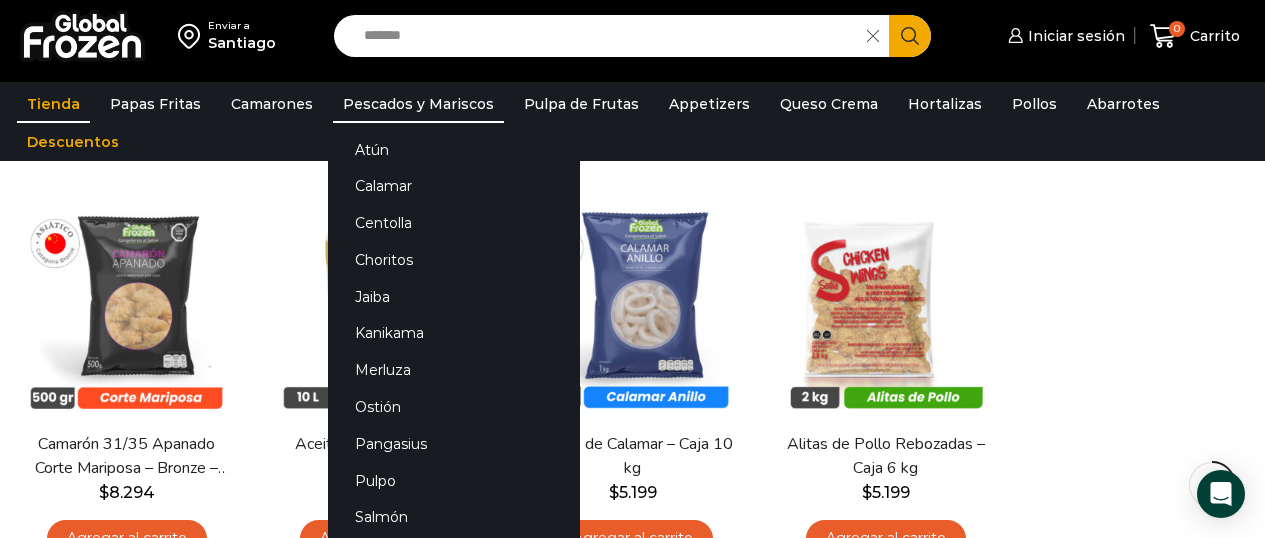 click on "Pescados y Mariscos" at bounding box center (418, 104) 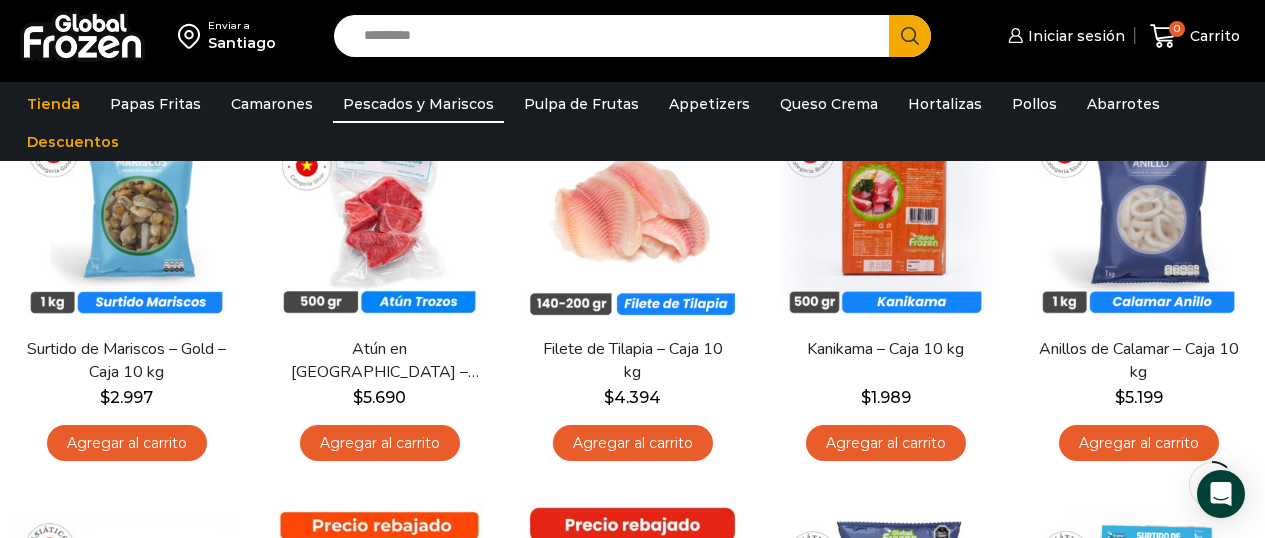 scroll, scrollTop: 236, scrollLeft: 0, axis: vertical 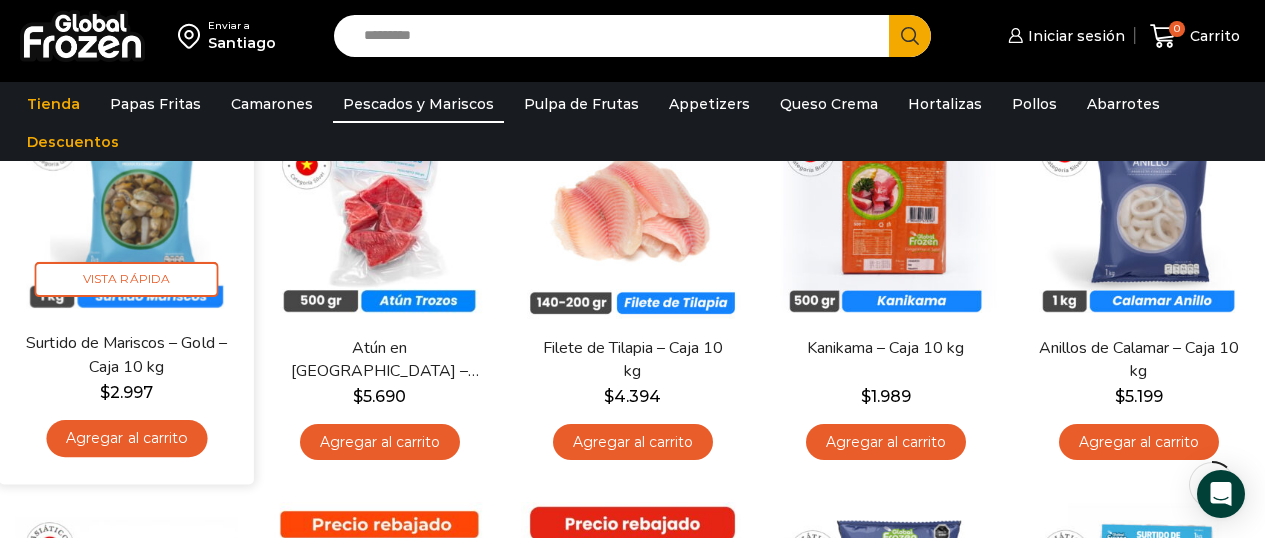 click on "Surtido de Mariscos – Gold – Caja 10 kg" at bounding box center (126, 355) 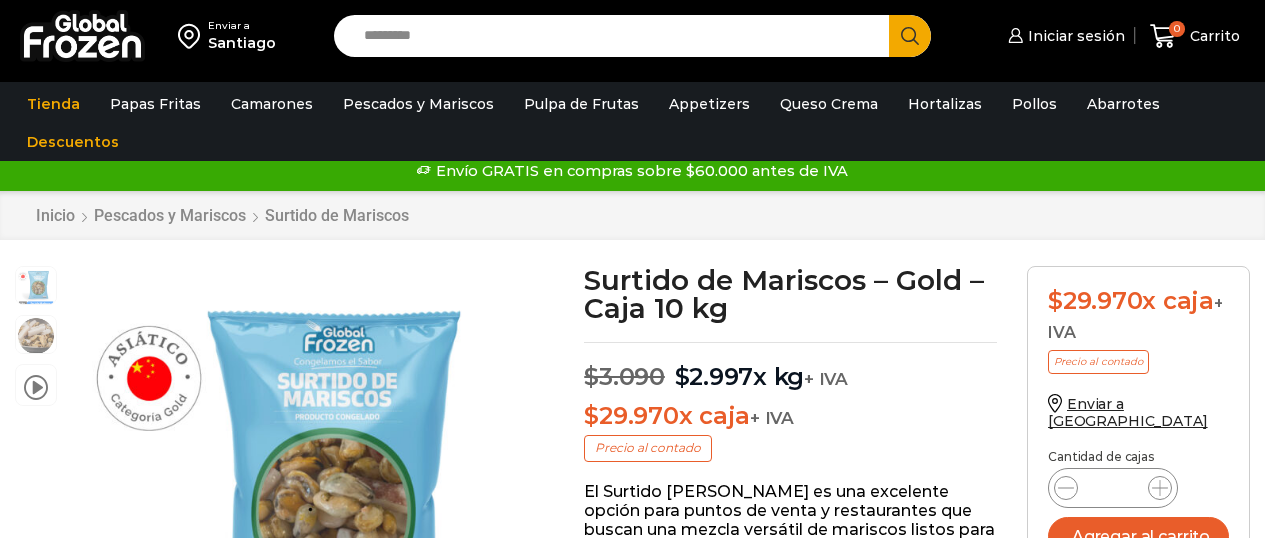 scroll, scrollTop: 1, scrollLeft: 0, axis: vertical 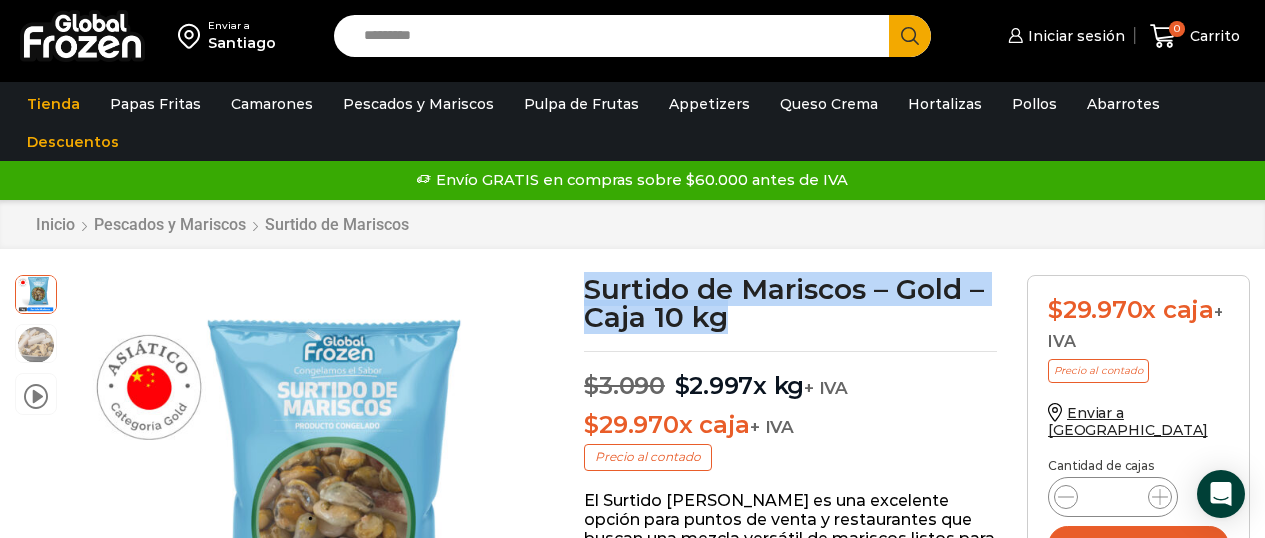 drag, startPoint x: 734, startPoint y: 322, endPoint x: 593, endPoint y: 297, distance: 143.19916 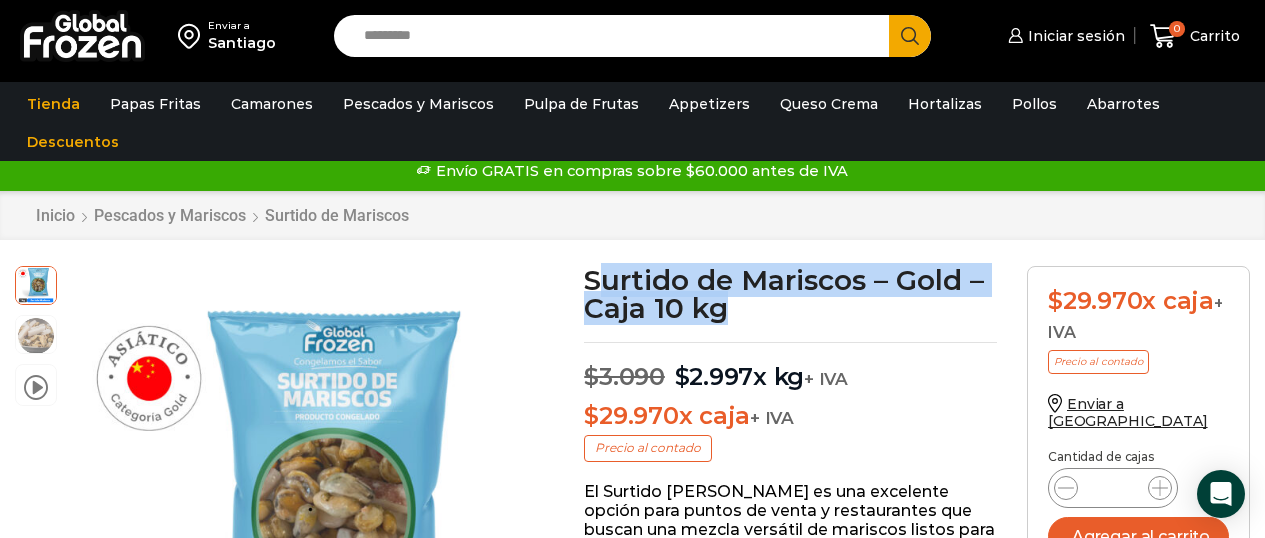 copy on "urtido de Mariscos – Gold – Caja 10 kg" 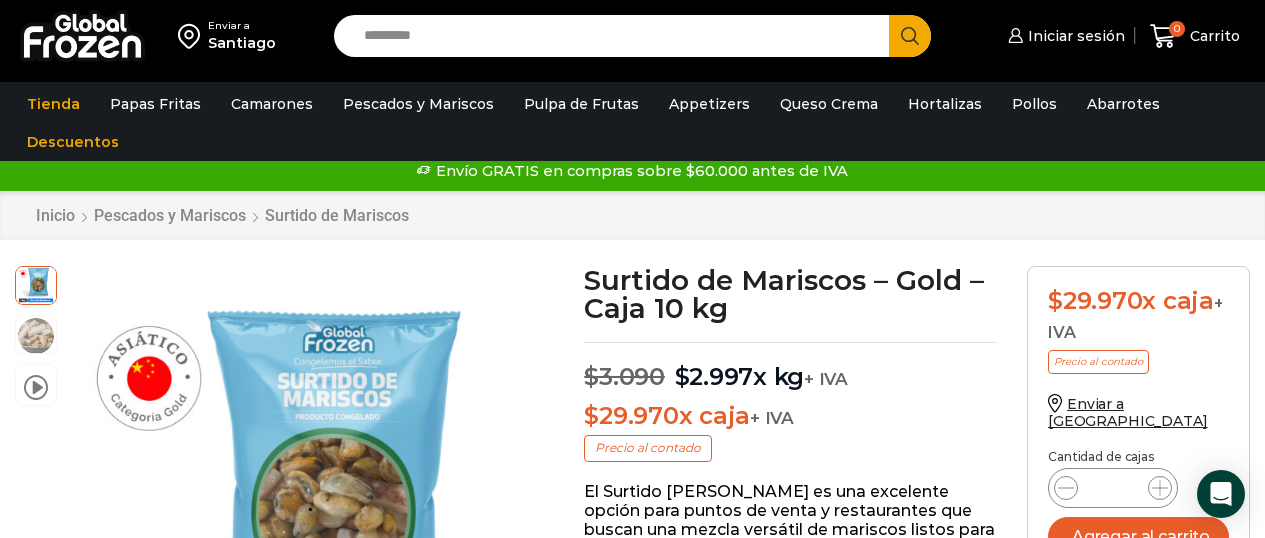 click on "Search input" at bounding box center [617, 36] 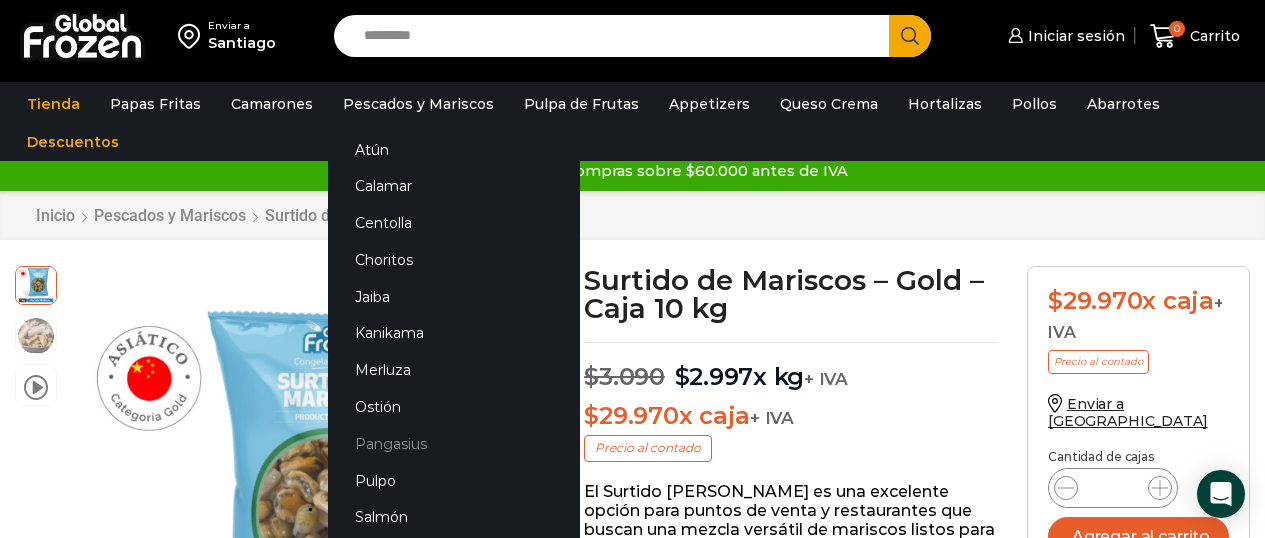 click on "Pangasius" at bounding box center (454, 443) 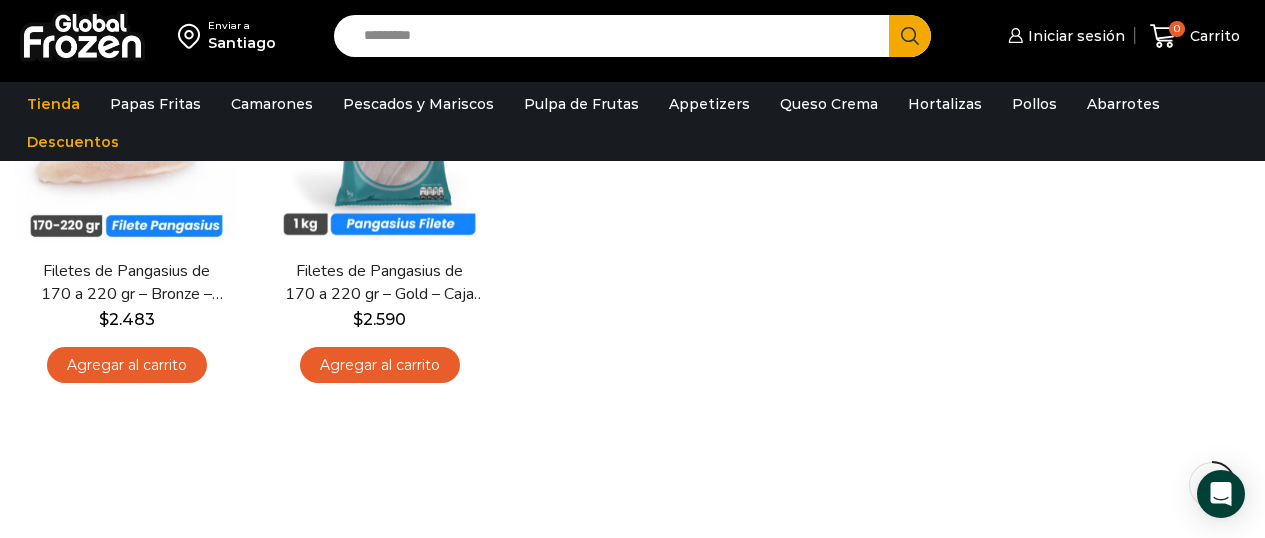 scroll, scrollTop: 327, scrollLeft: 0, axis: vertical 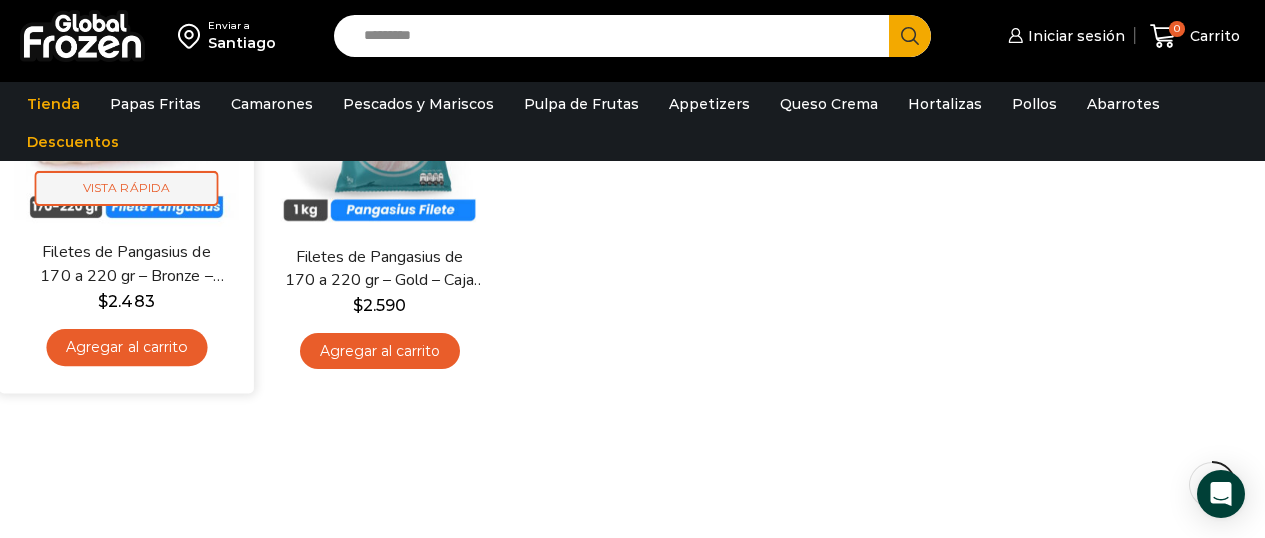 click on "Vista Rápida" at bounding box center (127, 188) 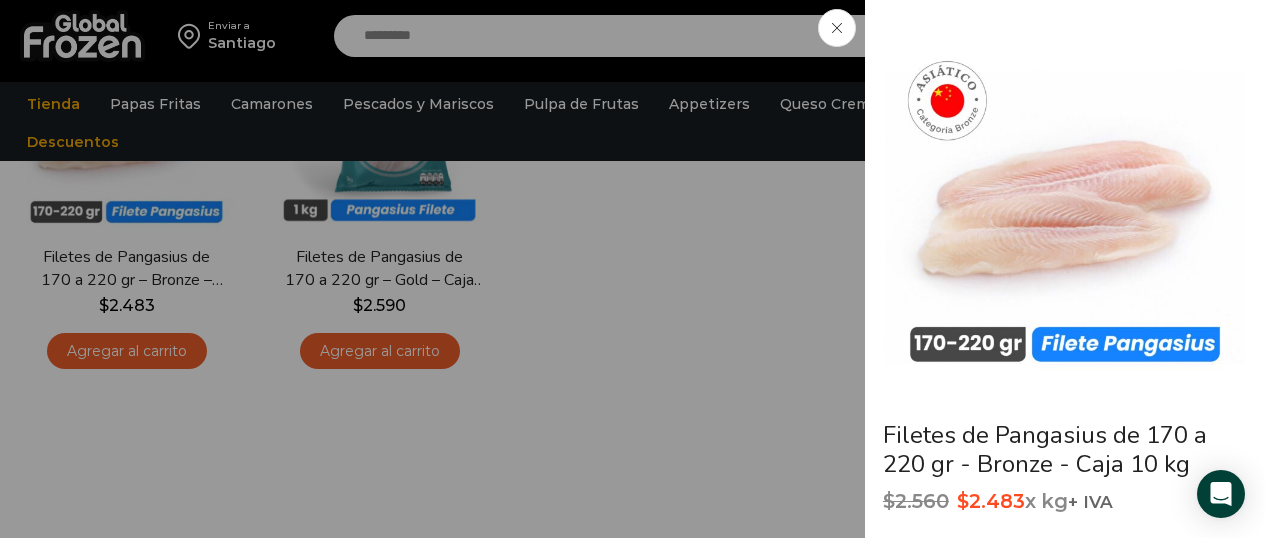 click on "Filetes de Pangasius de 170 a 220 gr - Bronze - Caja 10 kg
$ 2.560   El precio original era: $2.560. $ 2.483 El precio actual es: $2.483.  x kg  + IVA
$ 24.830  x caja  + IVA
Precio al contado
Nuestros filetes de pangasius son ideales para puntos de venta y restaurantes que desean ofrecer un pescado de excelente calidad a un precio accesible. Cada filete viene completamente limpio, sin piel ni espinas, y está listo para cocinar en una variedad de recetas.
Con su sabor suave y delicado, es una opción perfecta para consumidores que buscan una alternativa conveniente.
$ 24.830   x caja  + IVA" at bounding box center (632, -327) 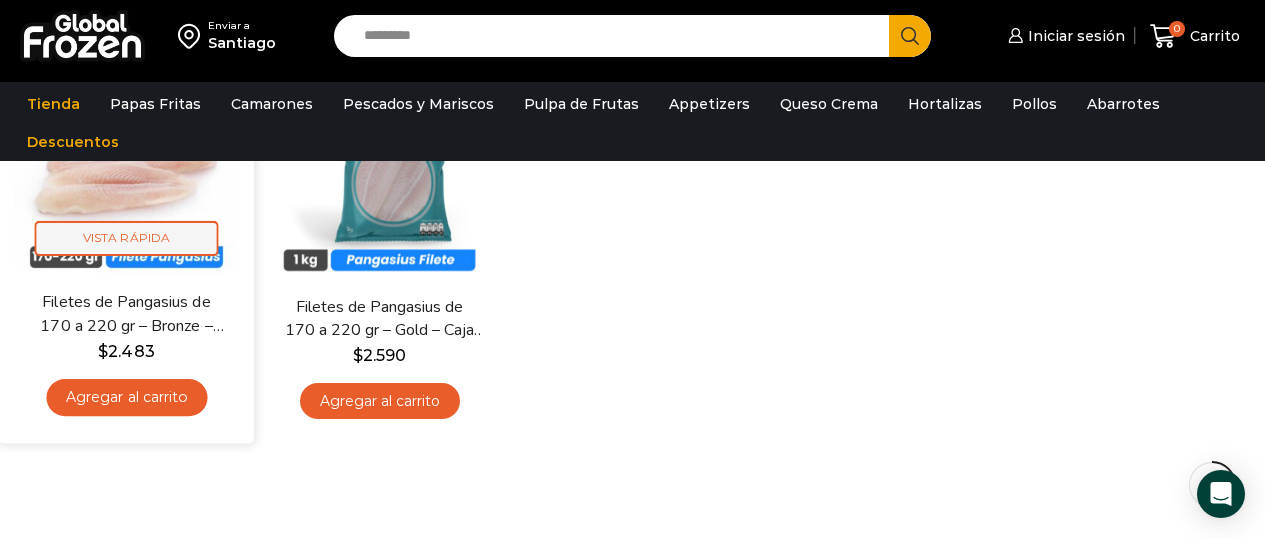 scroll, scrollTop: 263, scrollLeft: 0, axis: vertical 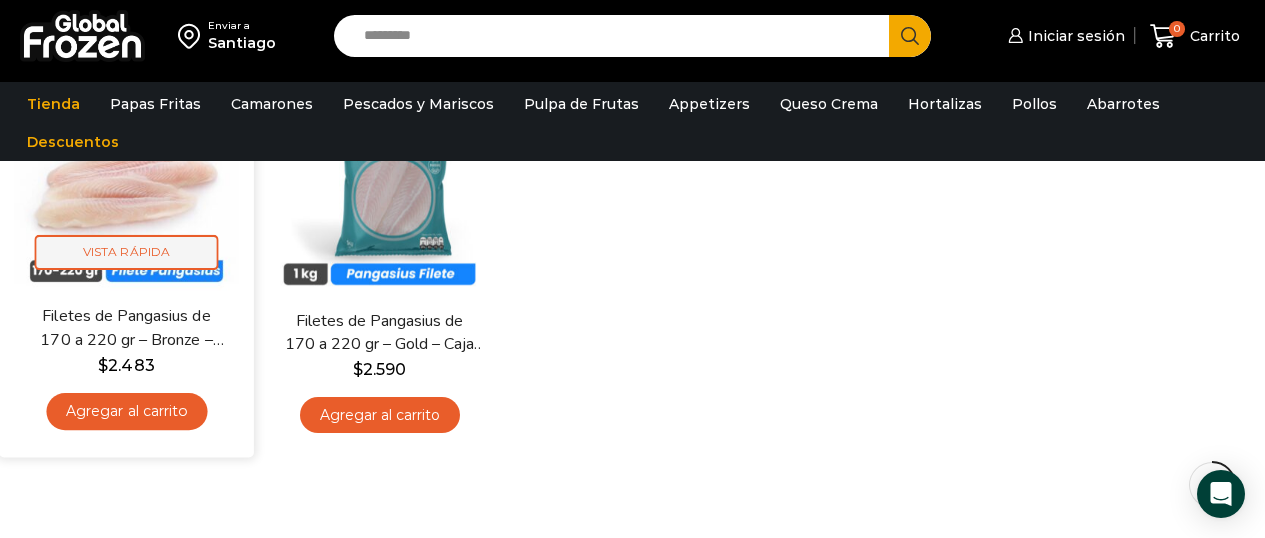 click at bounding box center [126, 177] 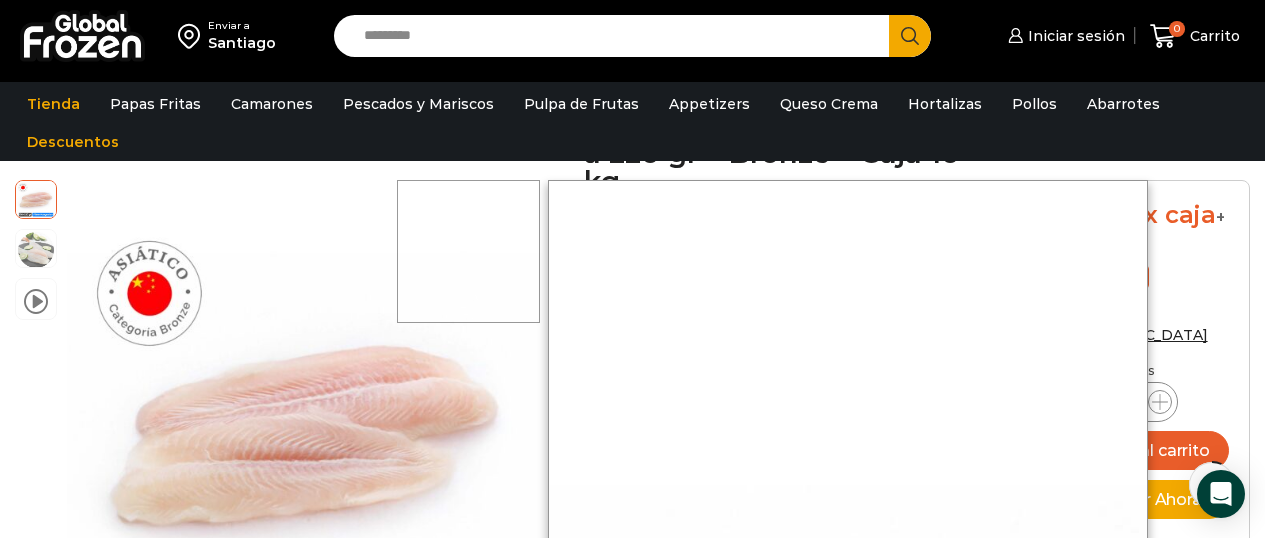 scroll, scrollTop: 167, scrollLeft: 0, axis: vertical 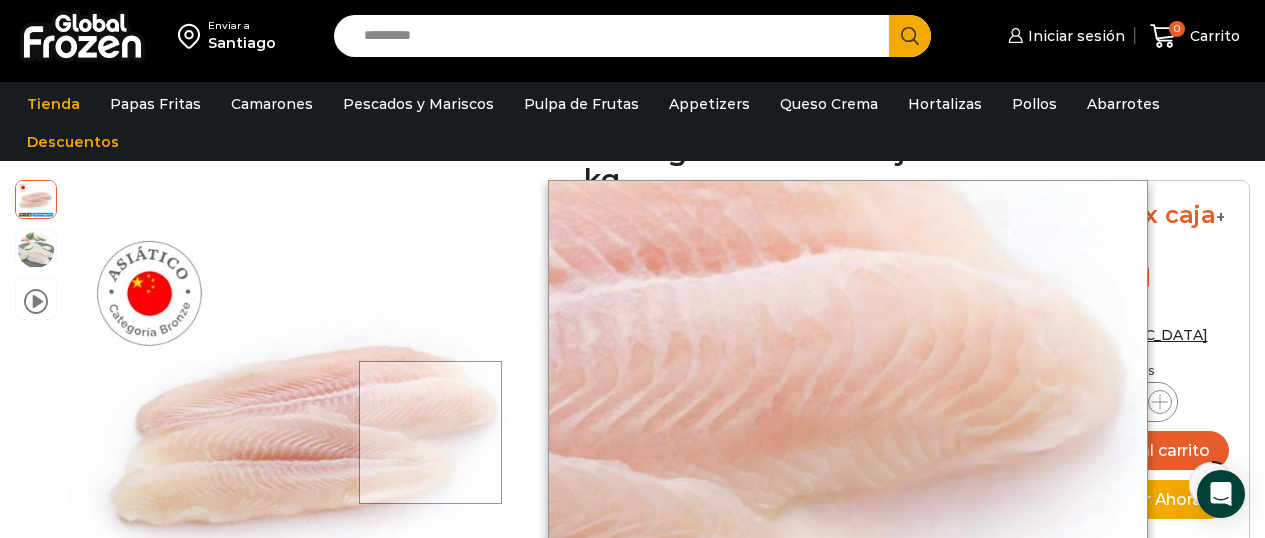 click at bounding box center (430, 432) 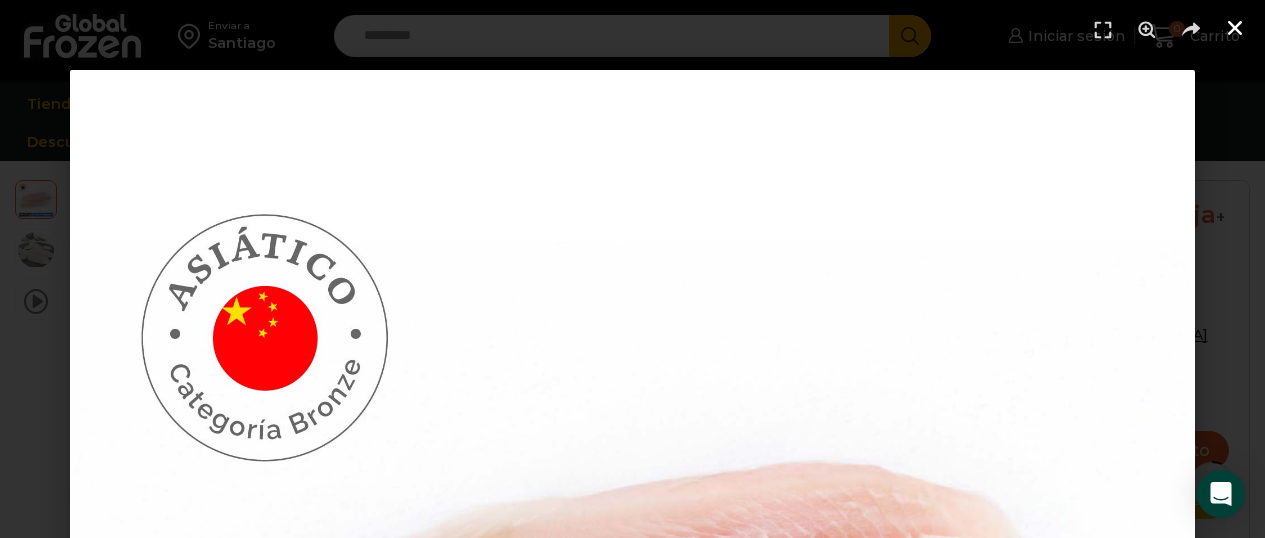 click at bounding box center (1235, 28) 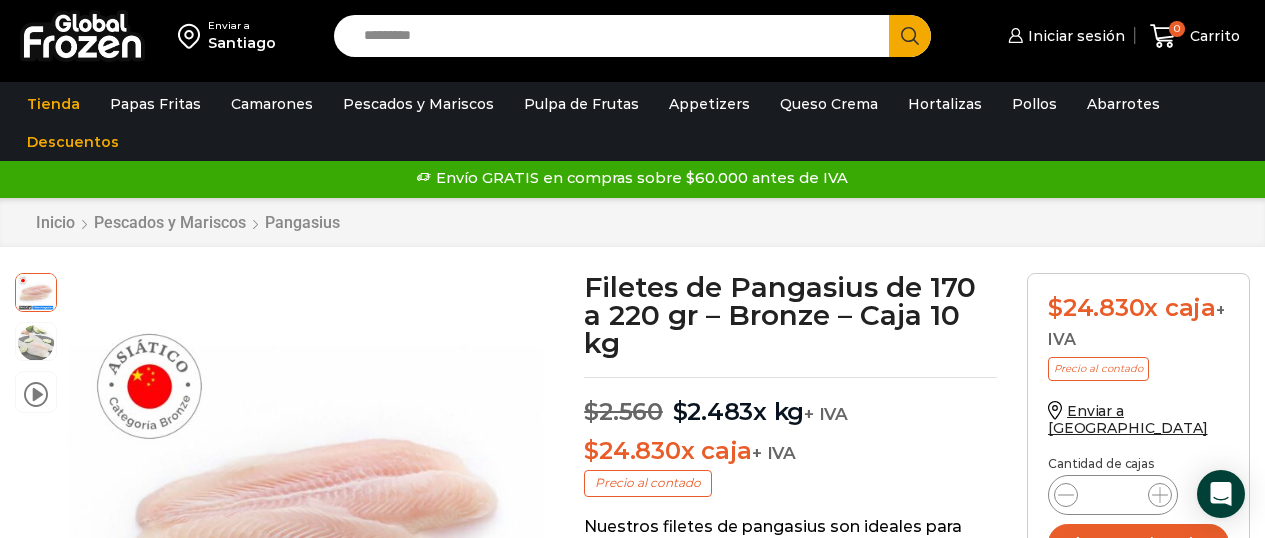 scroll, scrollTop: 0, scrollLeft: 0, axis: both 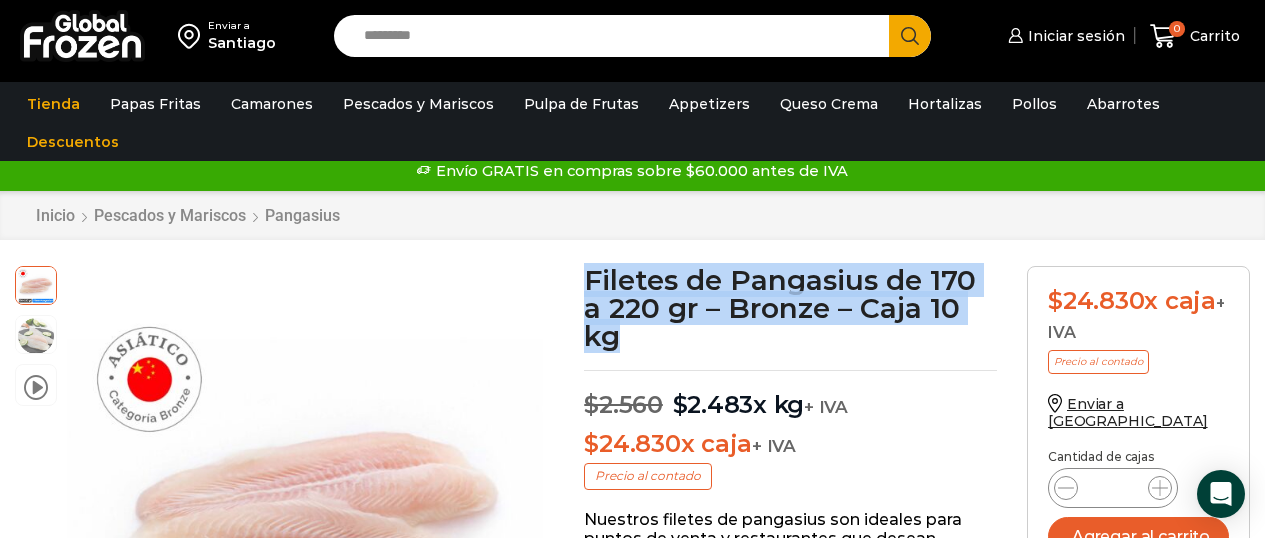 drag, startPoint x: 620, startPoint y: 346, endPoint x: 578, endPoint y: 287, distance: 72.42237 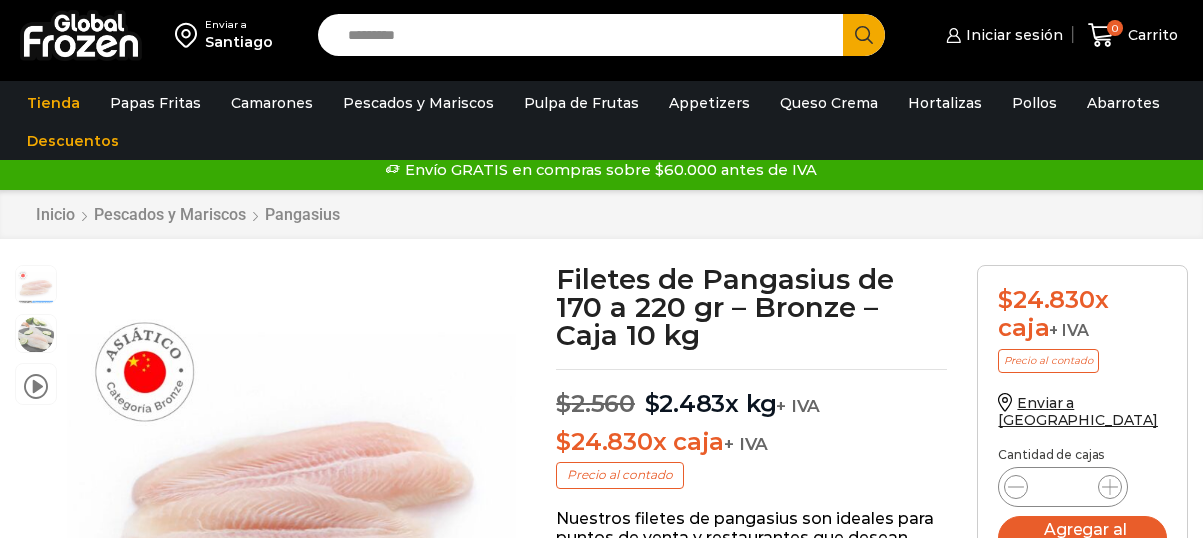 scroll, scrollTop: 1, scrollLeft: 0, axis: vertical 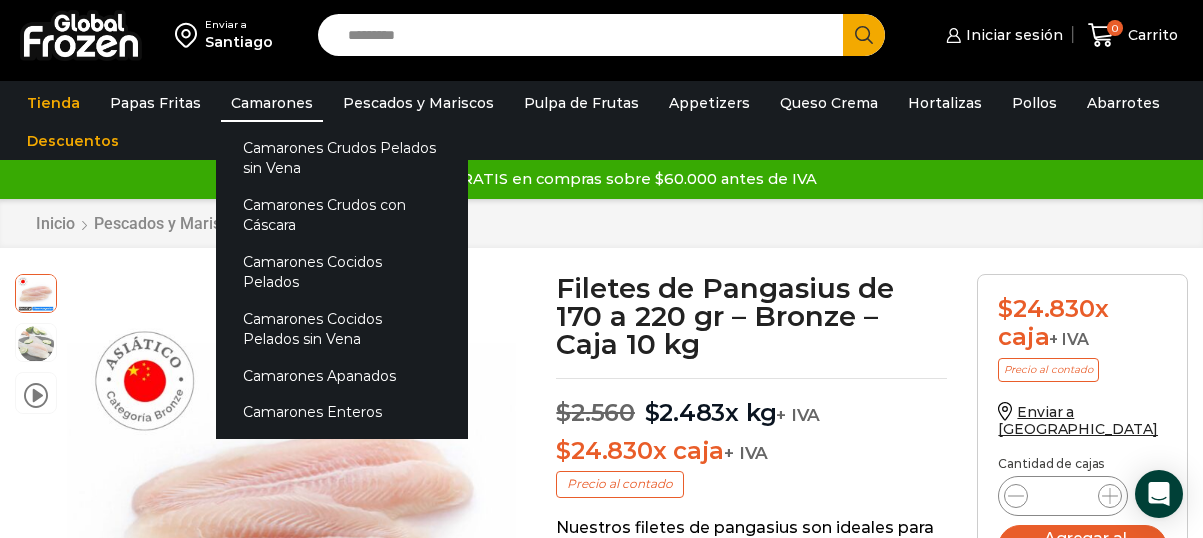 click on "Camarones" at bounding box center [272, 103] 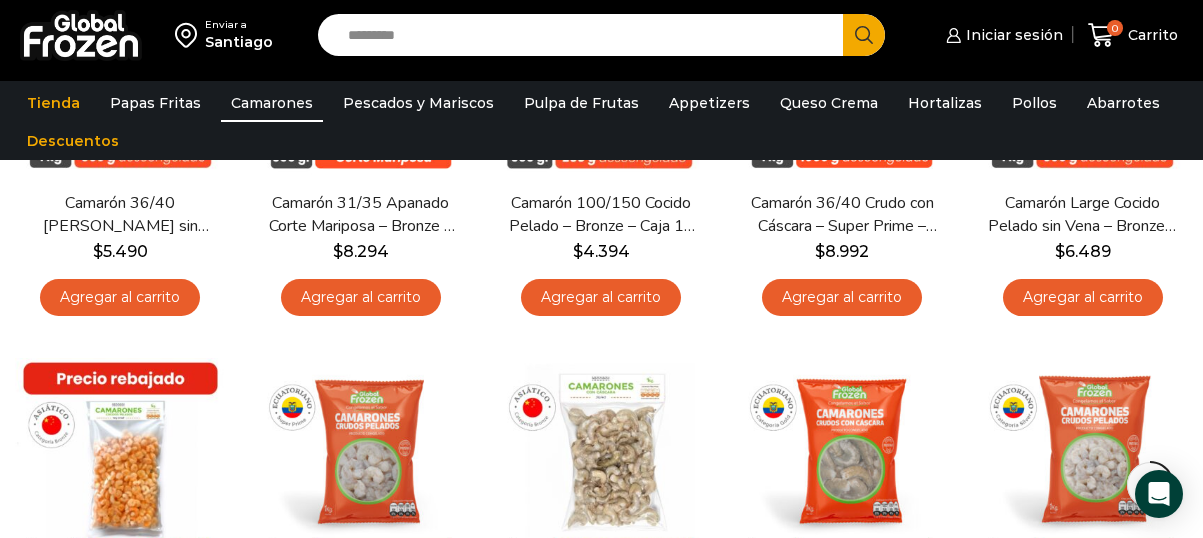 scroll, scrollTop: 371, scrollLeft: 0, axis: vertical 